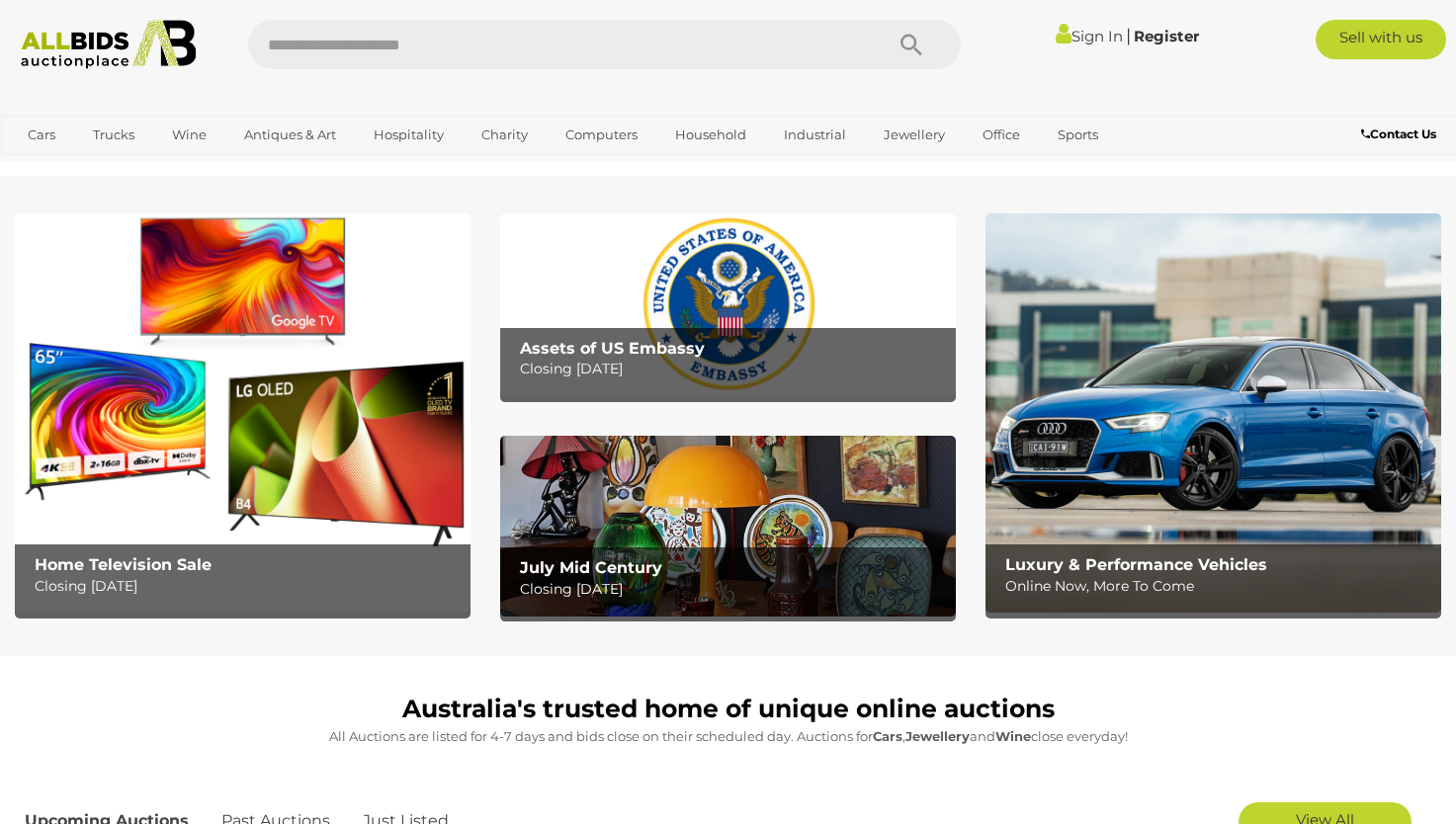 scroll, scrollTop: 0, scrollLeft: 0, axis: both 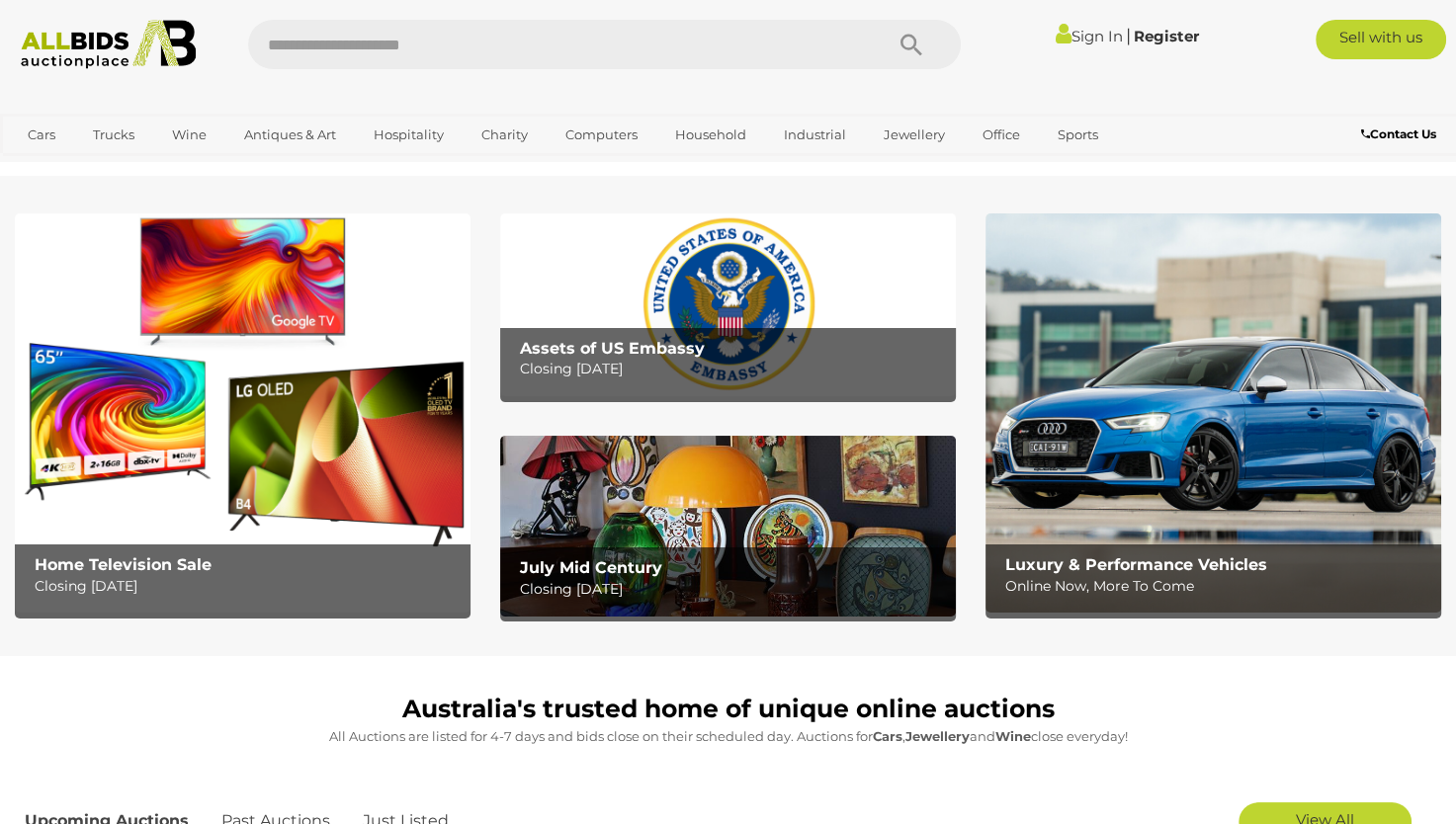 click on "Assets of US Embassy
Closing Wednesday 16th July" at bounding box center (733, 360) 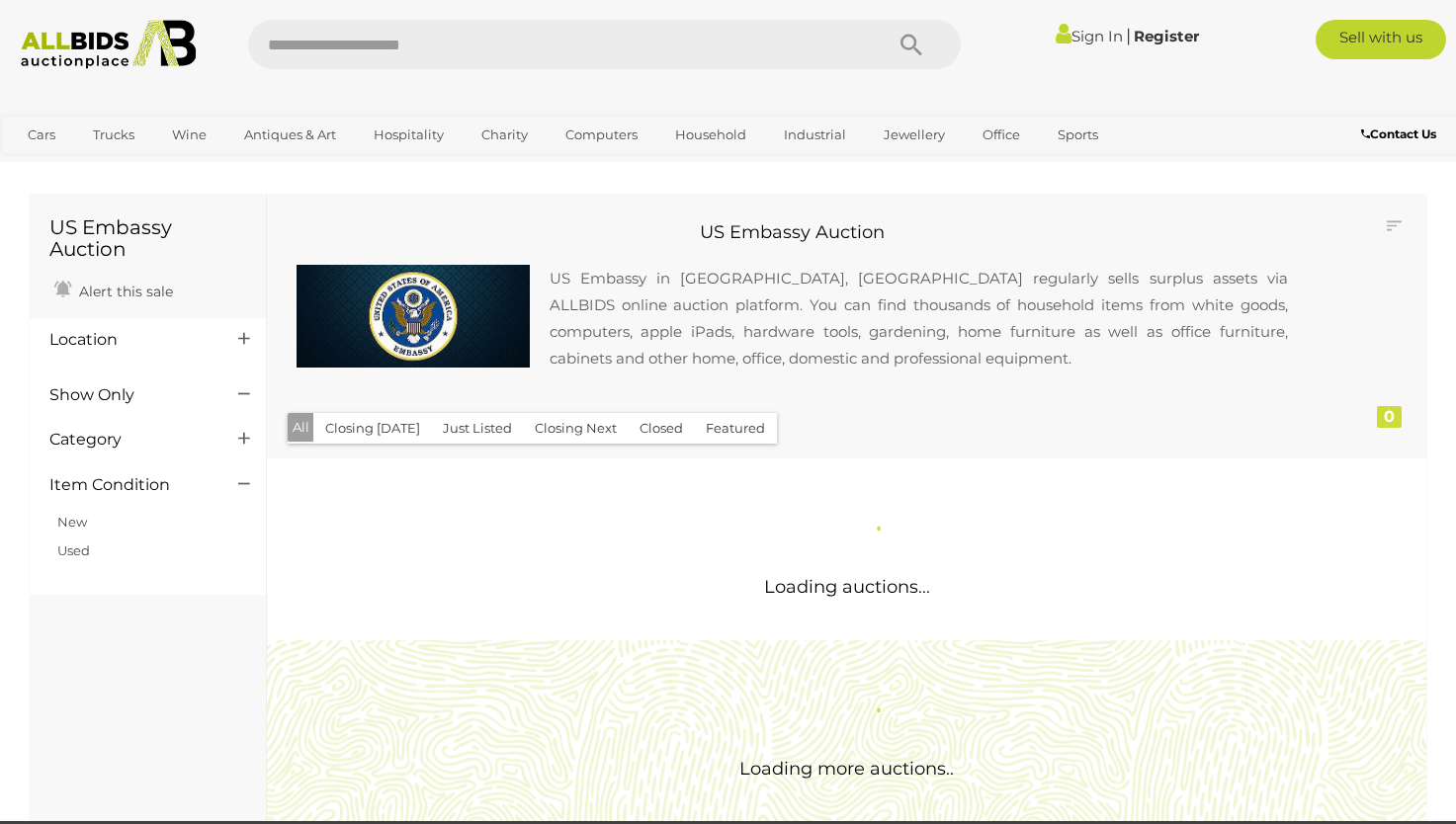 scroll, scrollTop: 0, scrollLeft: 0, axis: both 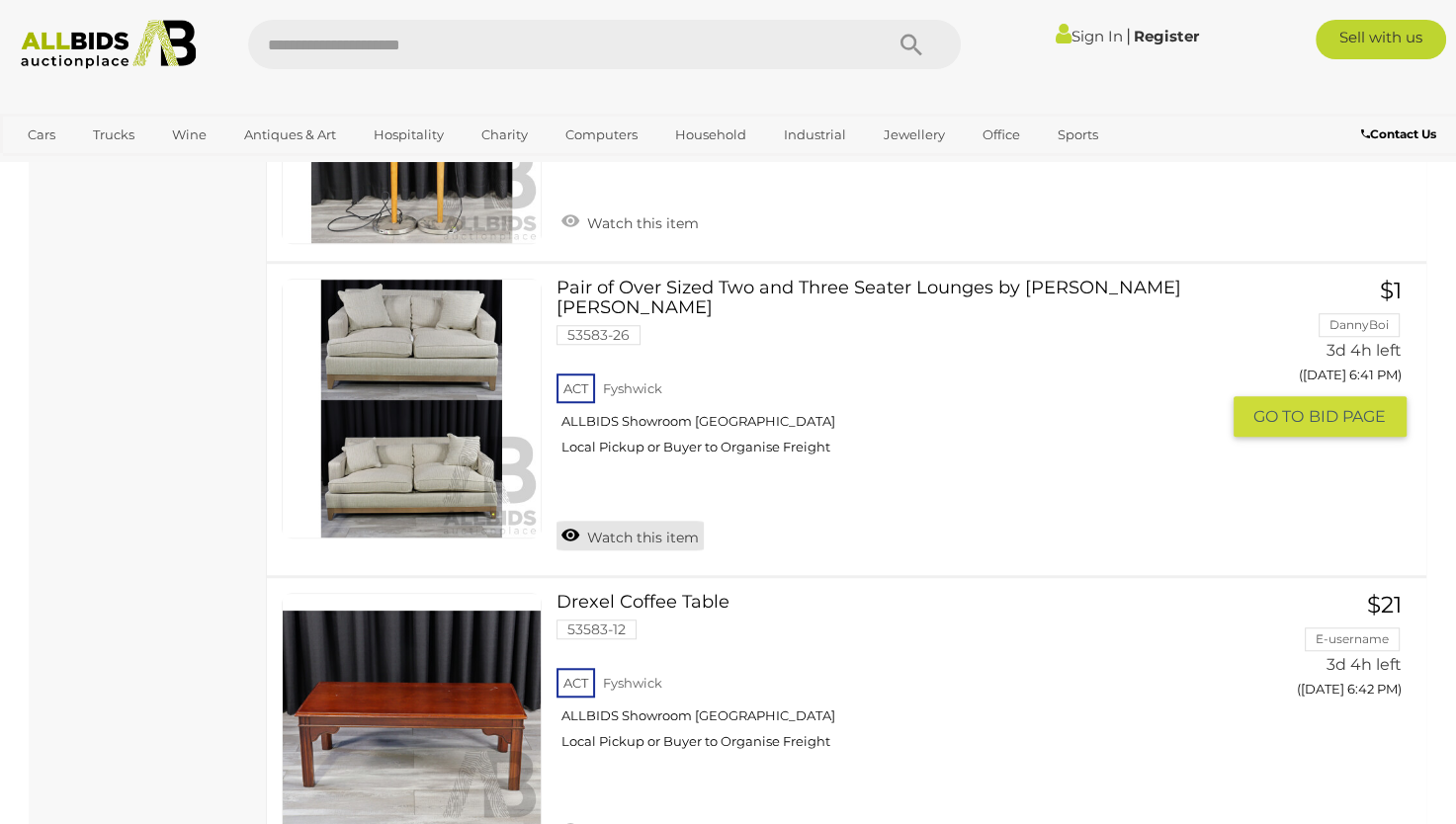 click on "Watch this item" at bounding box center (630, 536) 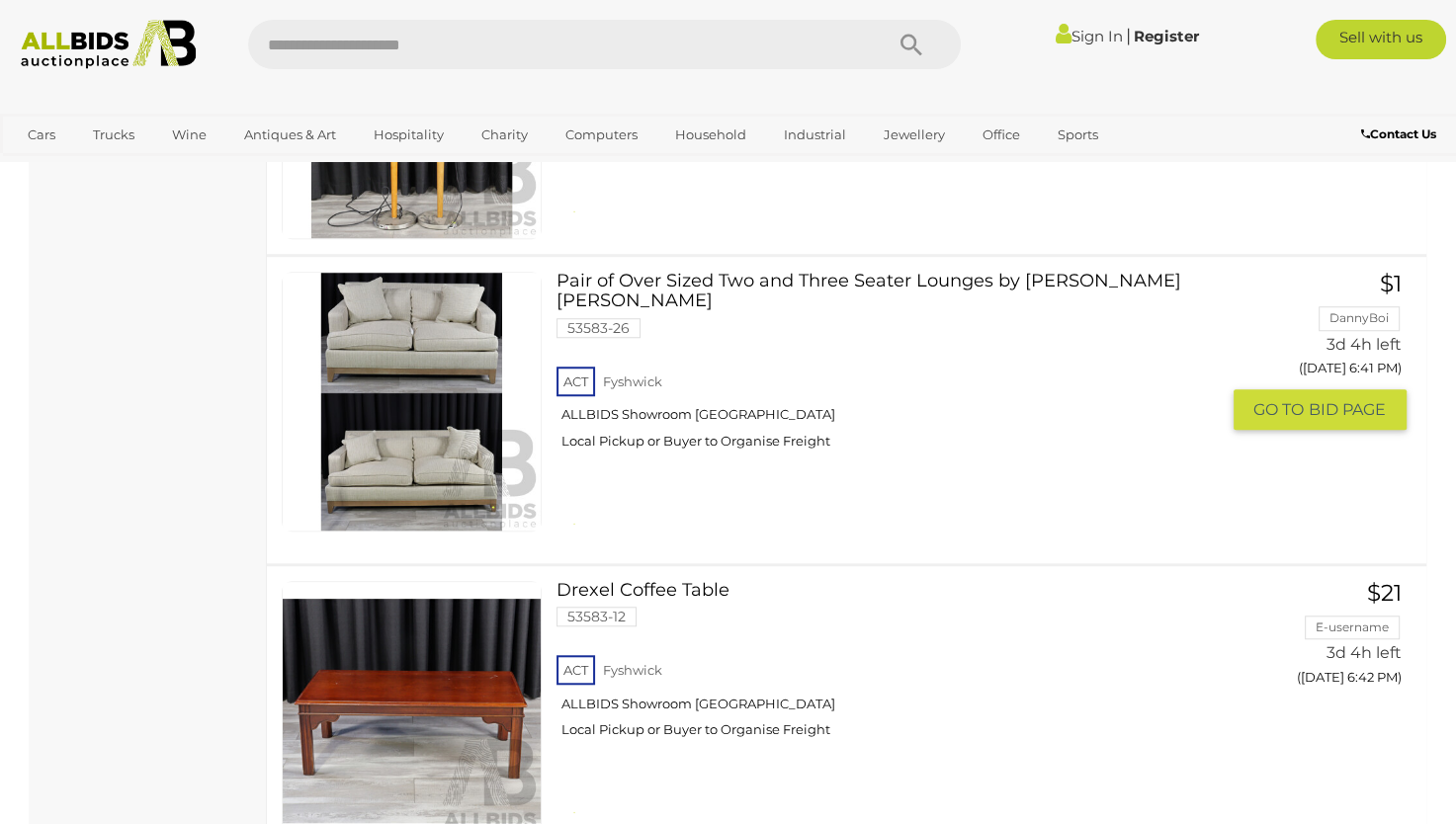 click on "Pair of Over Sized Two and Three Seater Lounges by Ethan Allen
53583-26
ACT
Fyshwick" at bounding box center (895, 368) 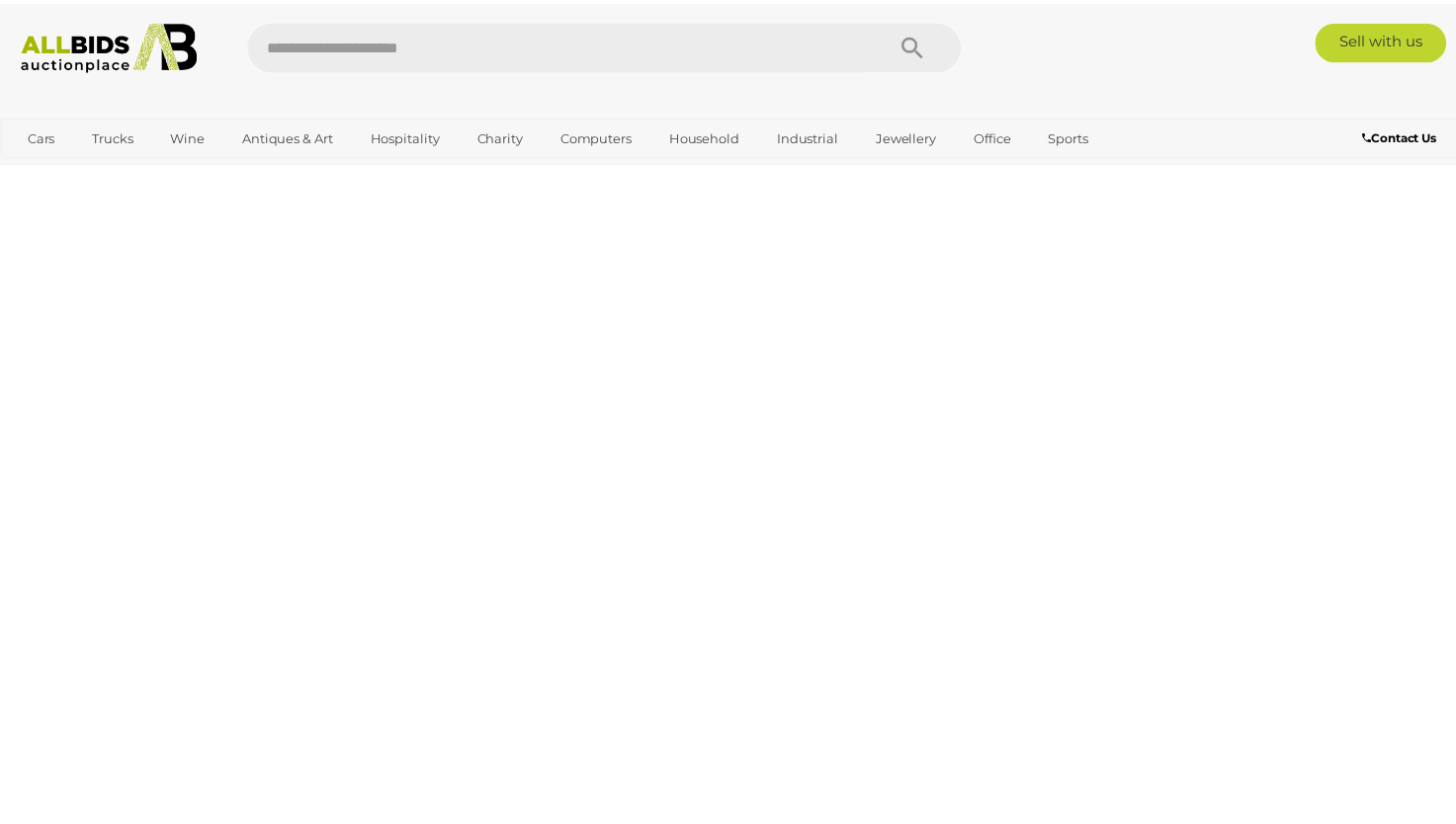 scroll, scrollTop: 0, scrollLeft: 0, axis: both 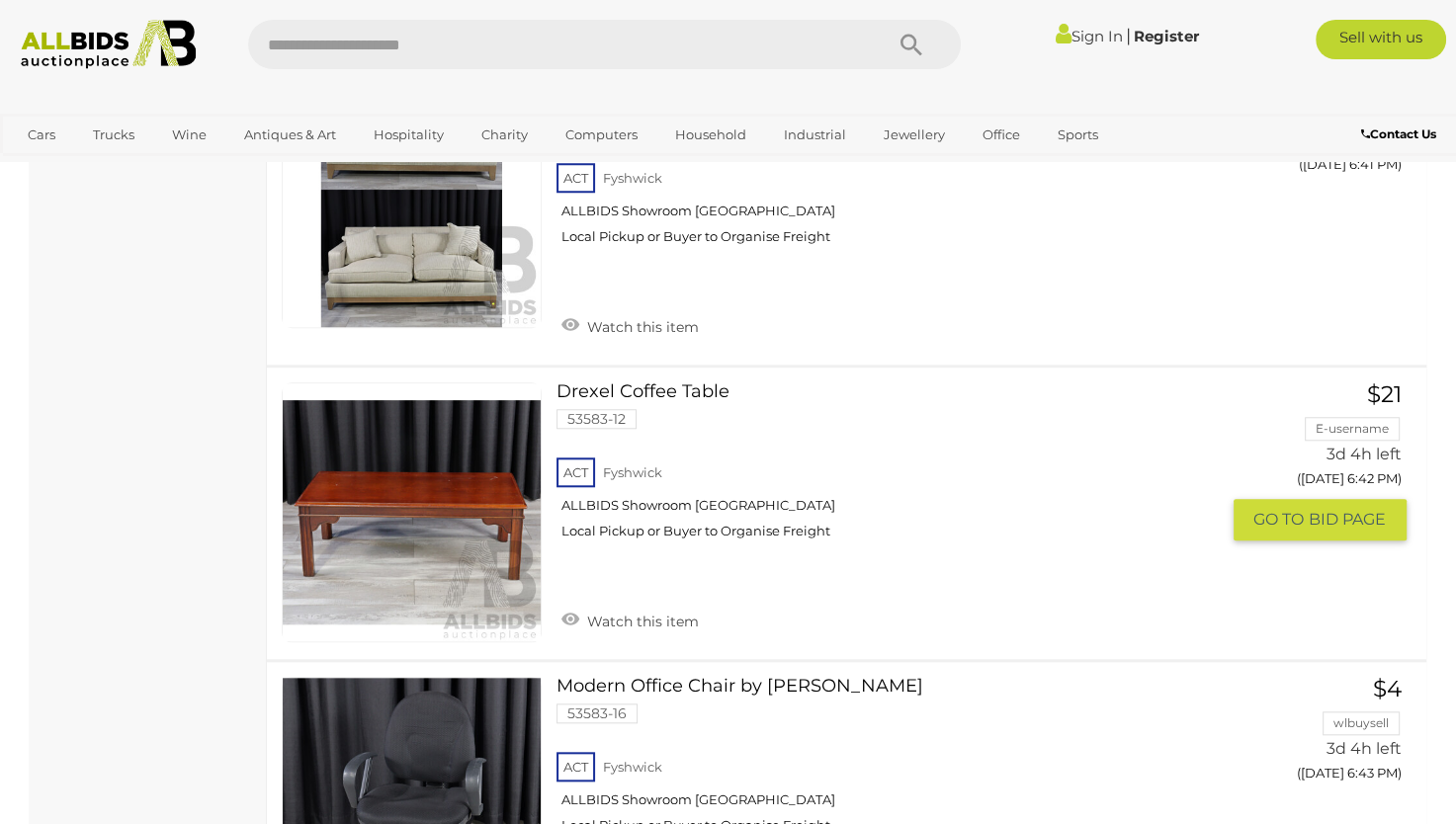 click at bounding box center [411, 512] 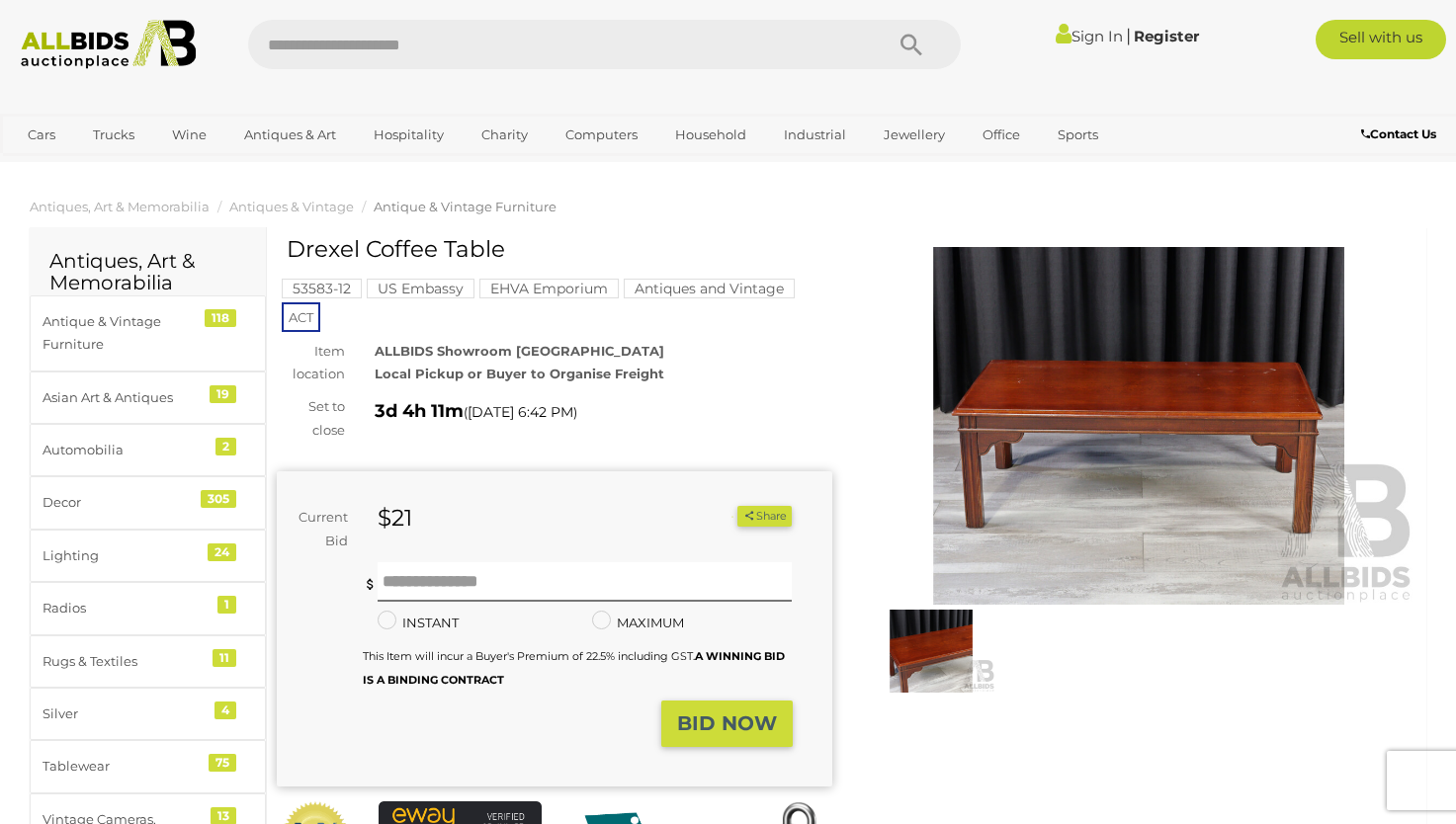scroll, scrollTop: 0, scrollLeft: 0, axis: both 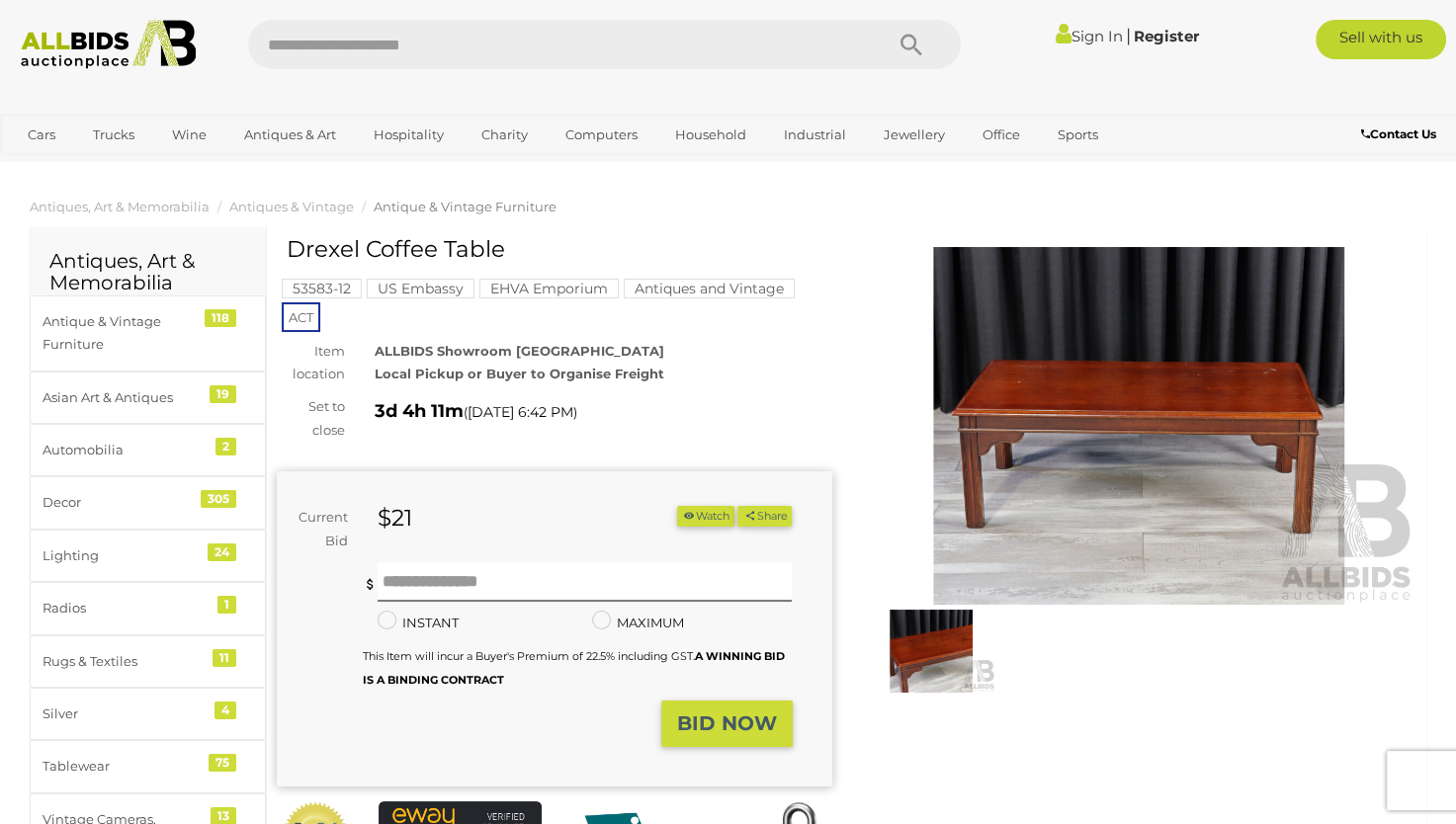 click at bounding box center (1140, 426) 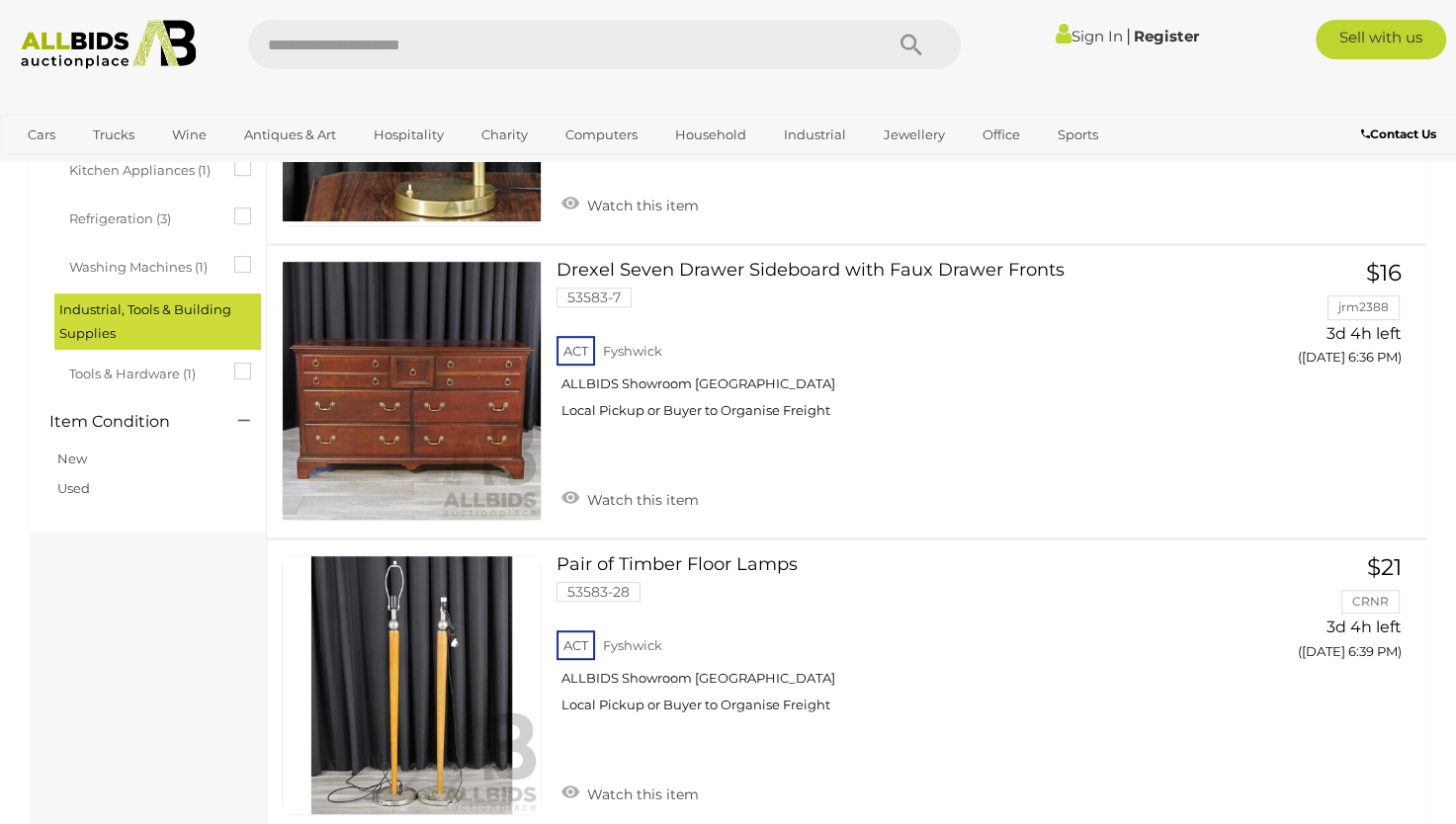 click on "<
US Embassy Auction | ALLBIDS
|" at bounding box center (728, 5138) 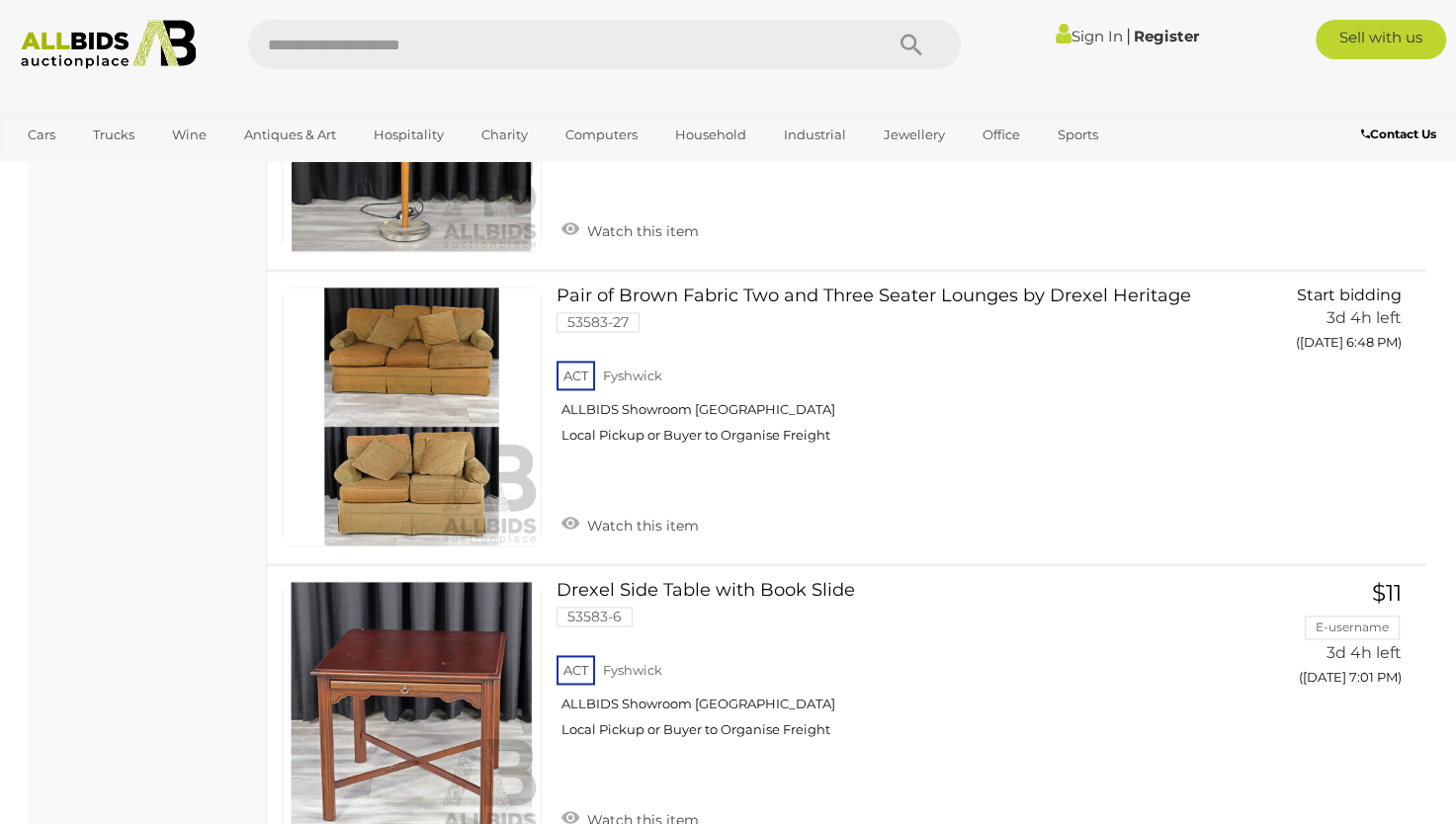 scroll, scrollTop: 2637, scrollLeft: 0, axis: vertical 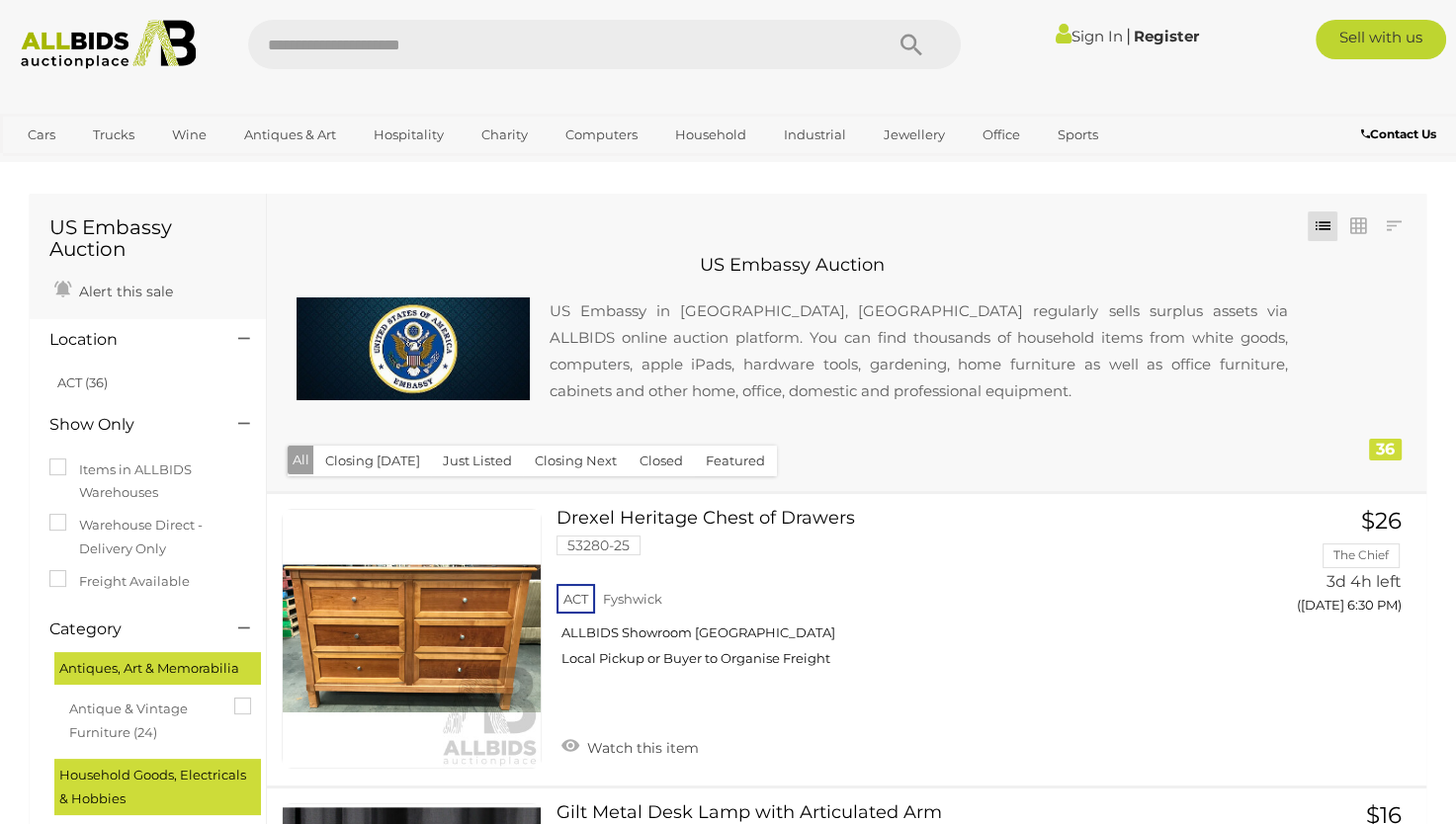 click at bounding box center (556, 44) 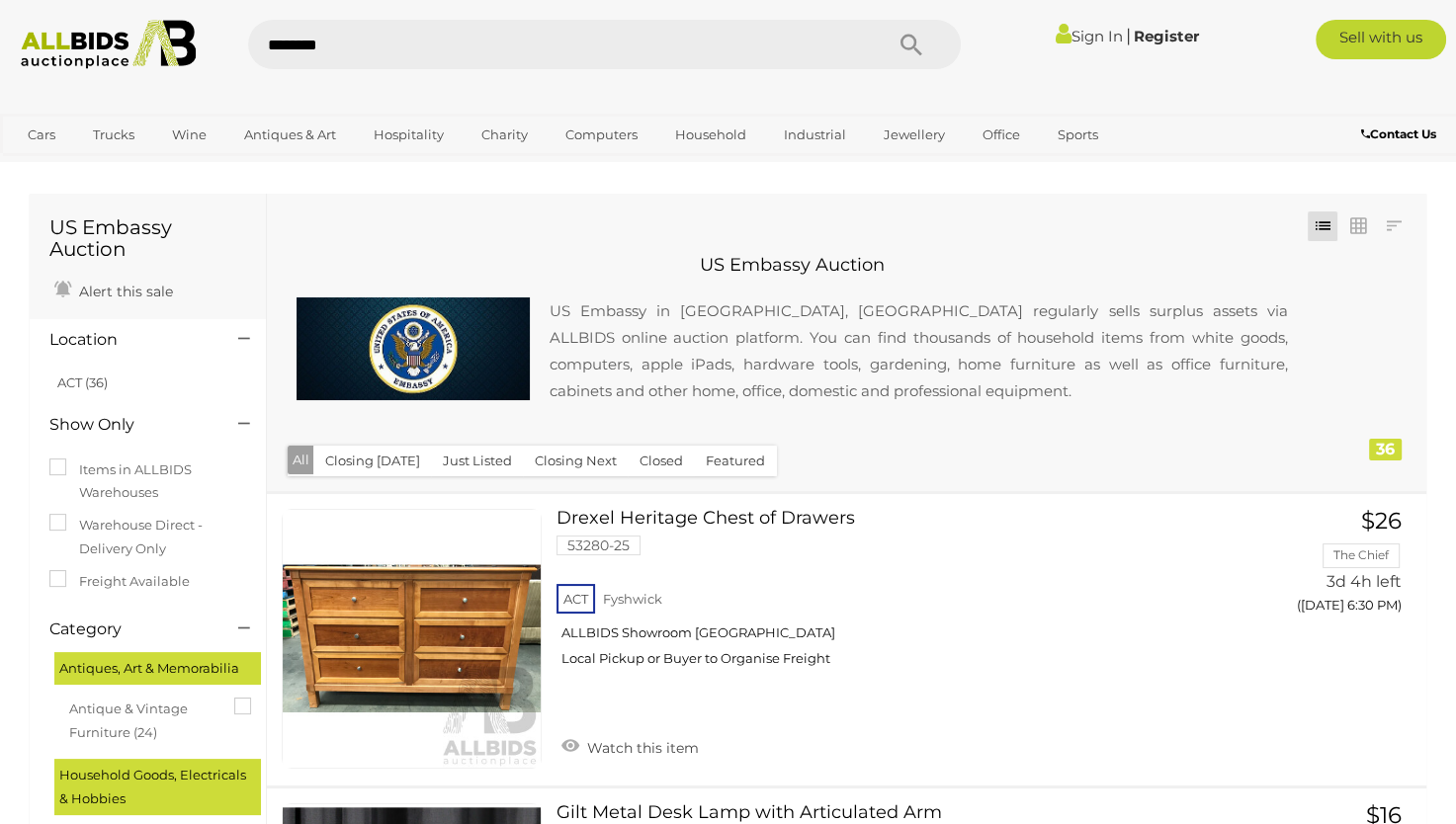 type on "*********" 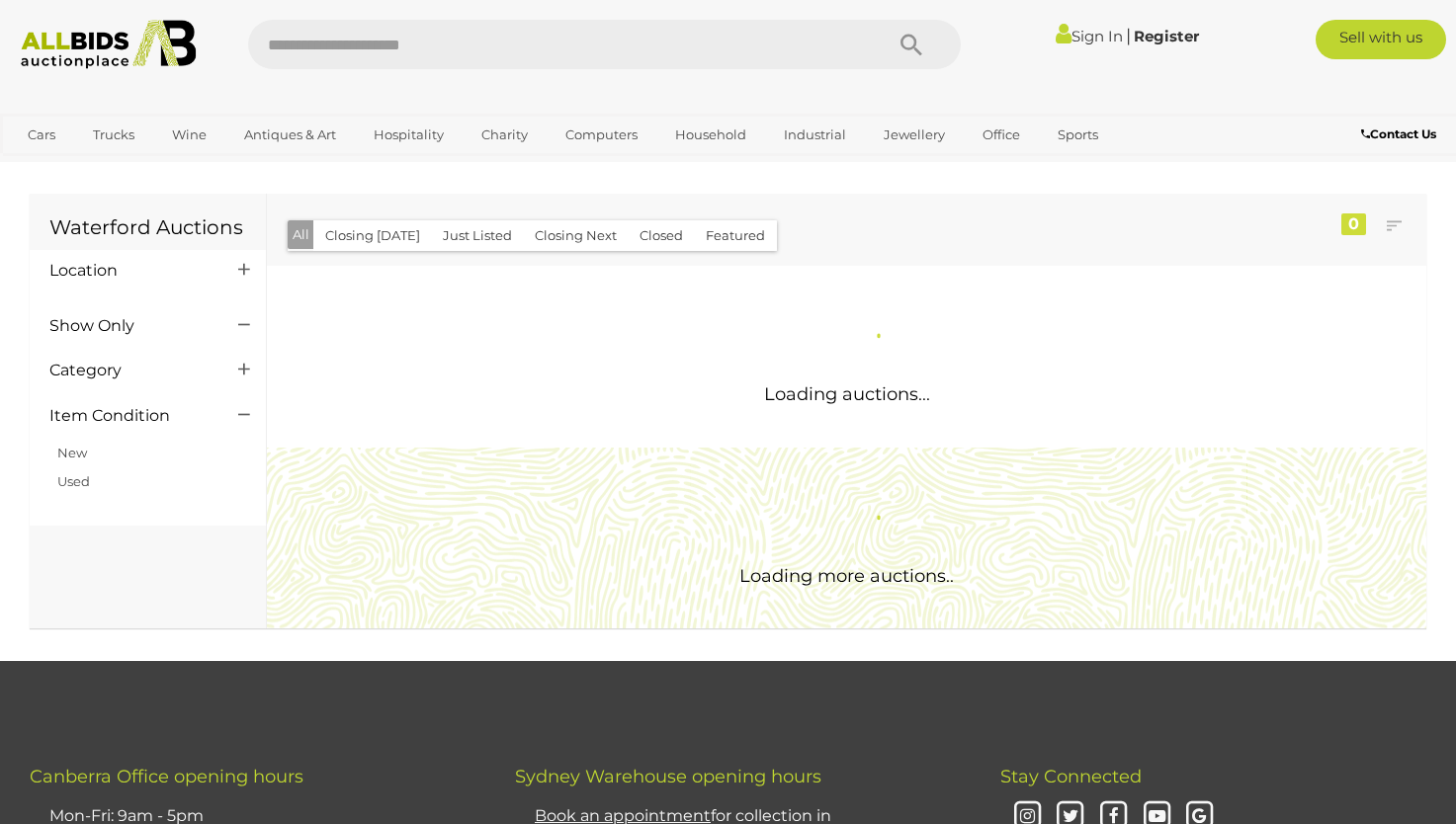 scroll, scrollTop: 0, scrollLeft: 0, axis: both 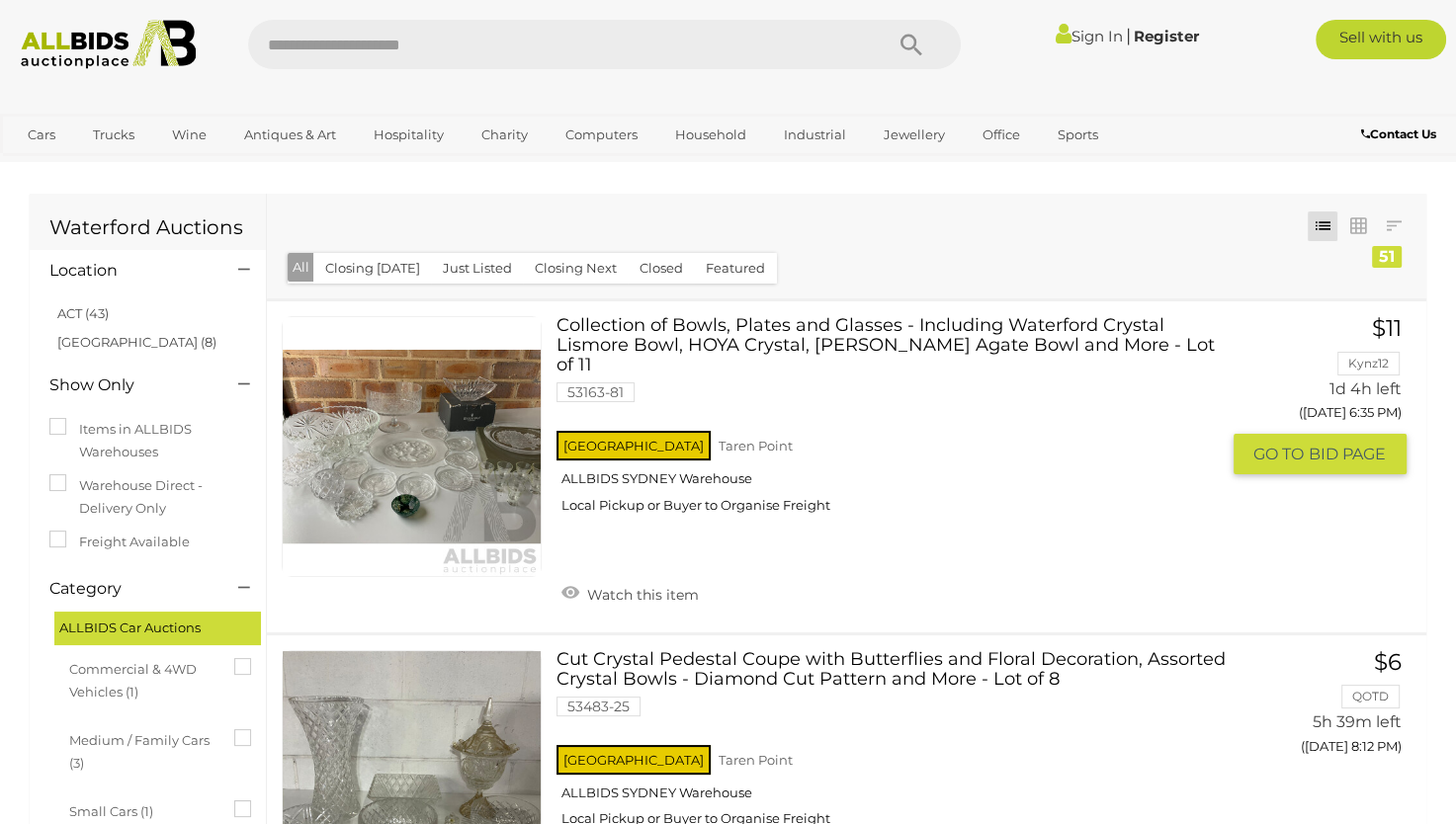 click at bounding box center (411, 446) 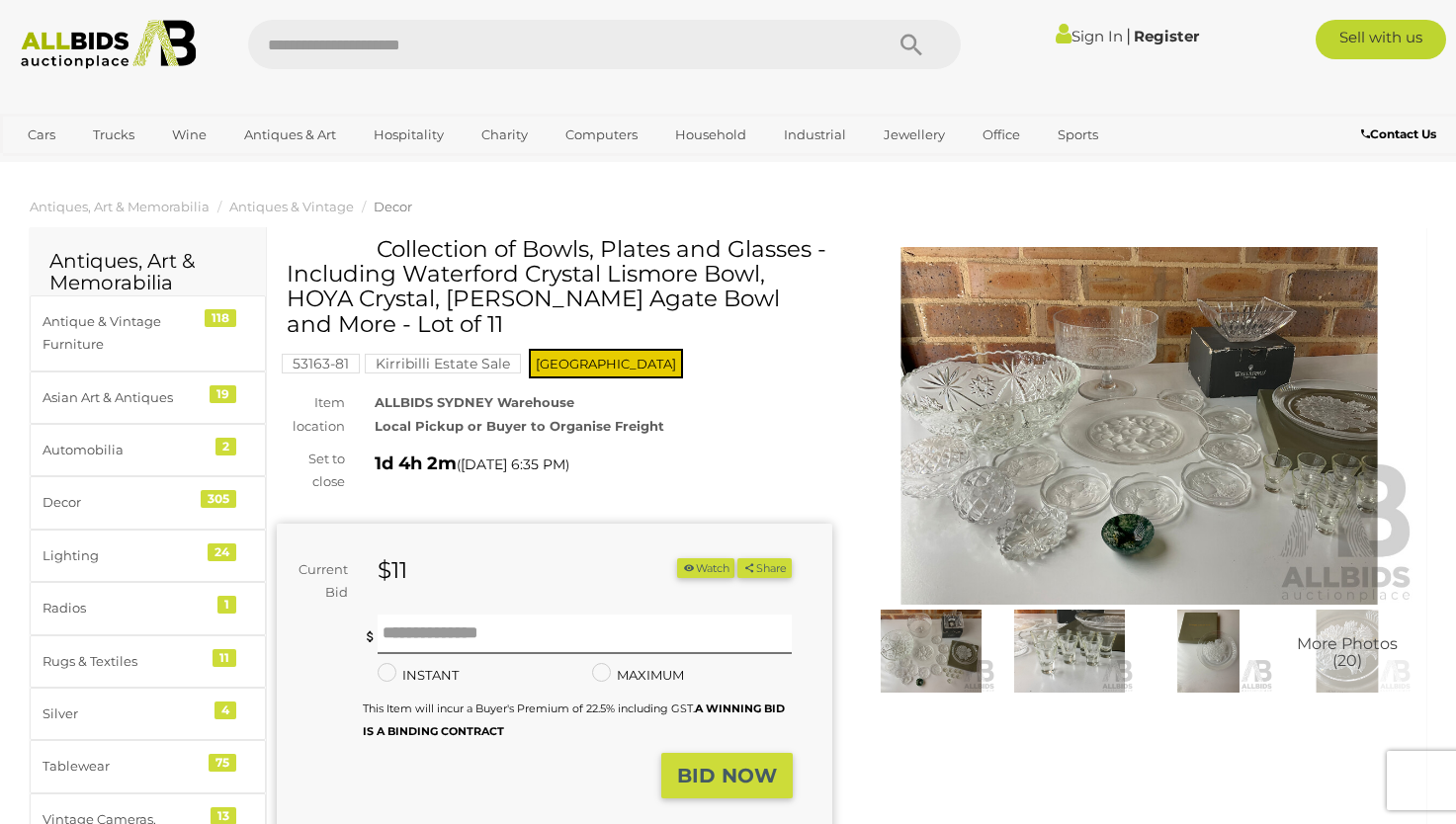 scroll, scrollTop: 0, scrollLeft: 0, axis: both 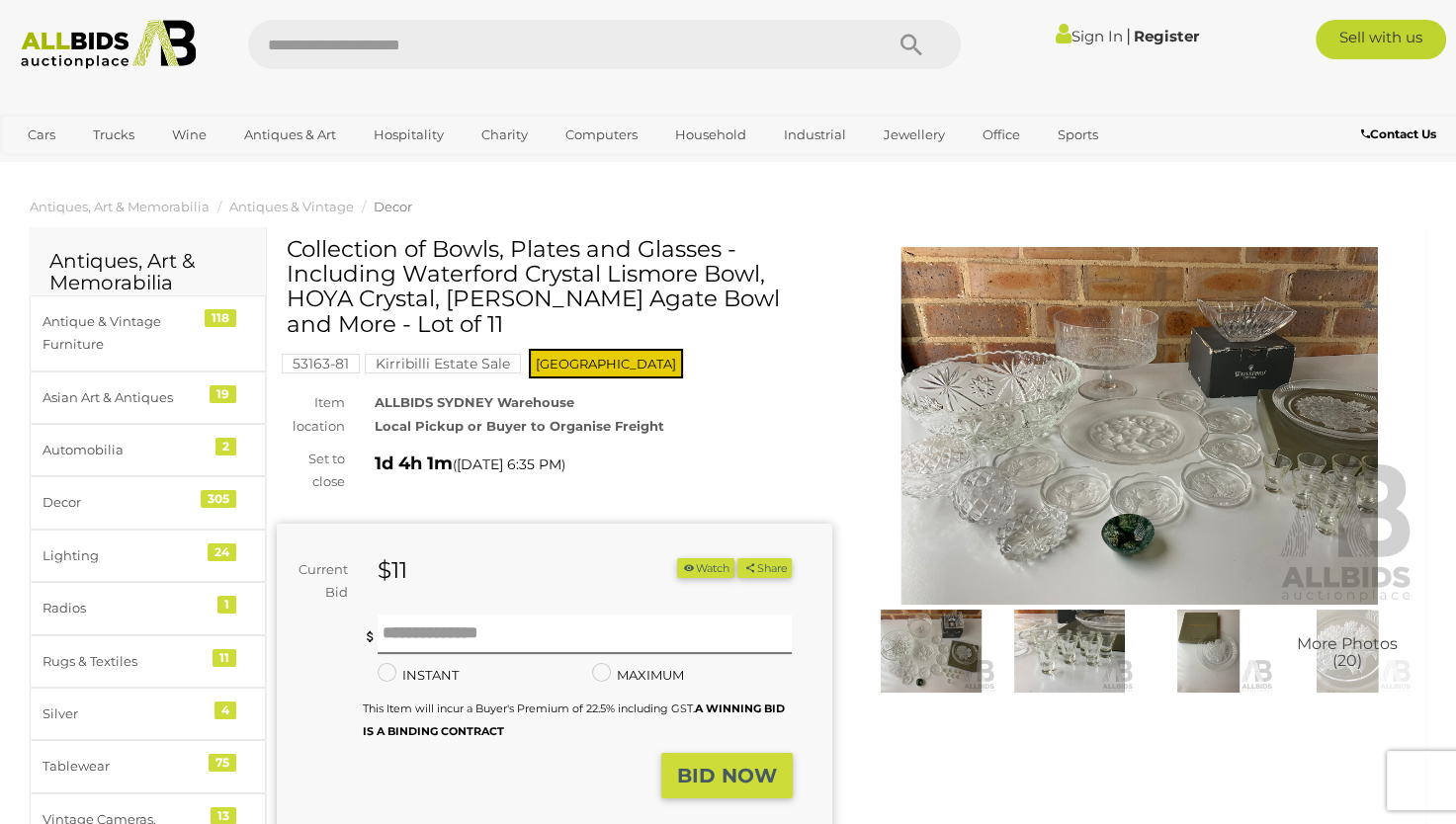 click at bounding box center (931, 651) 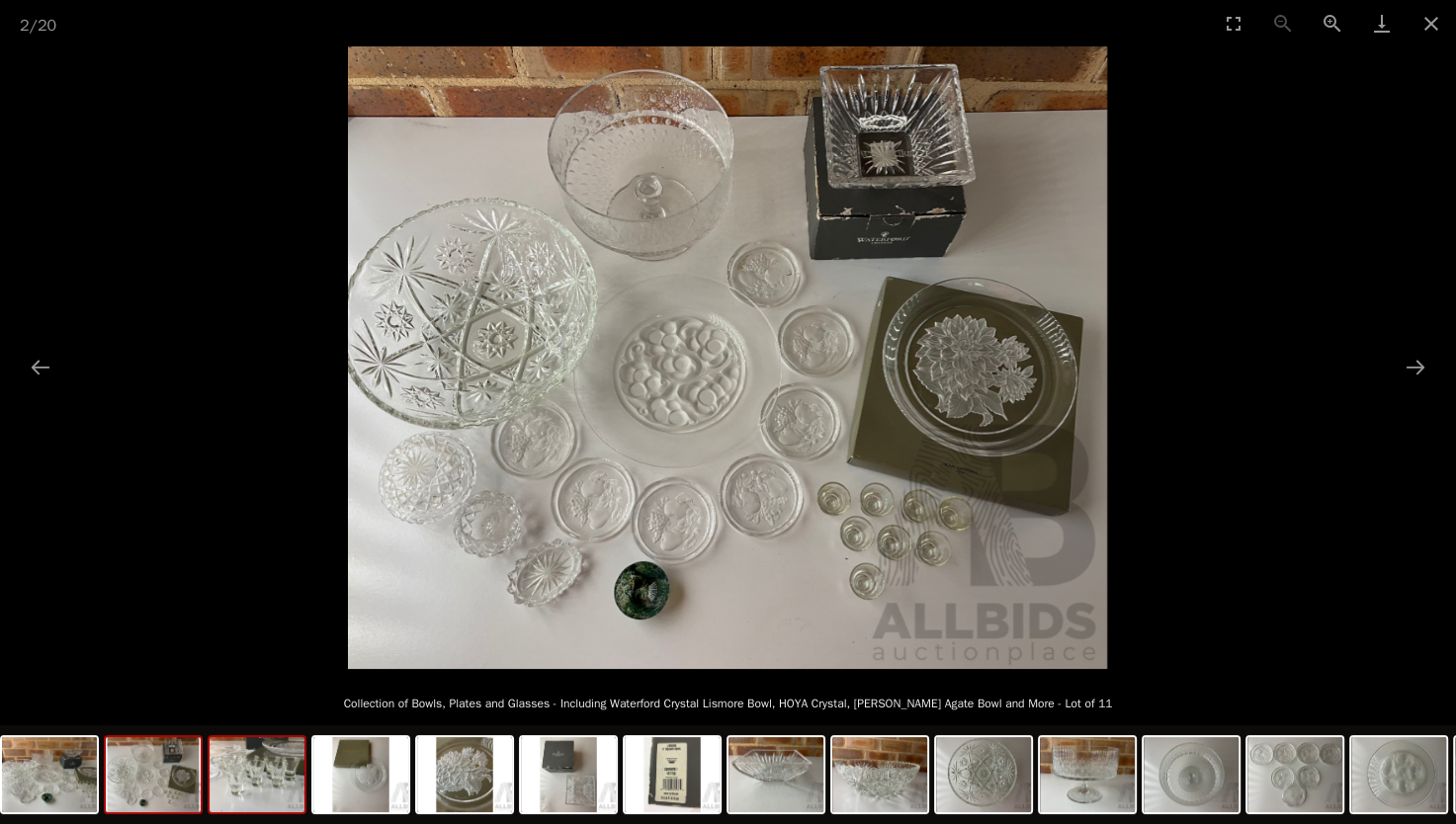 click at bounding box center [257, 775] 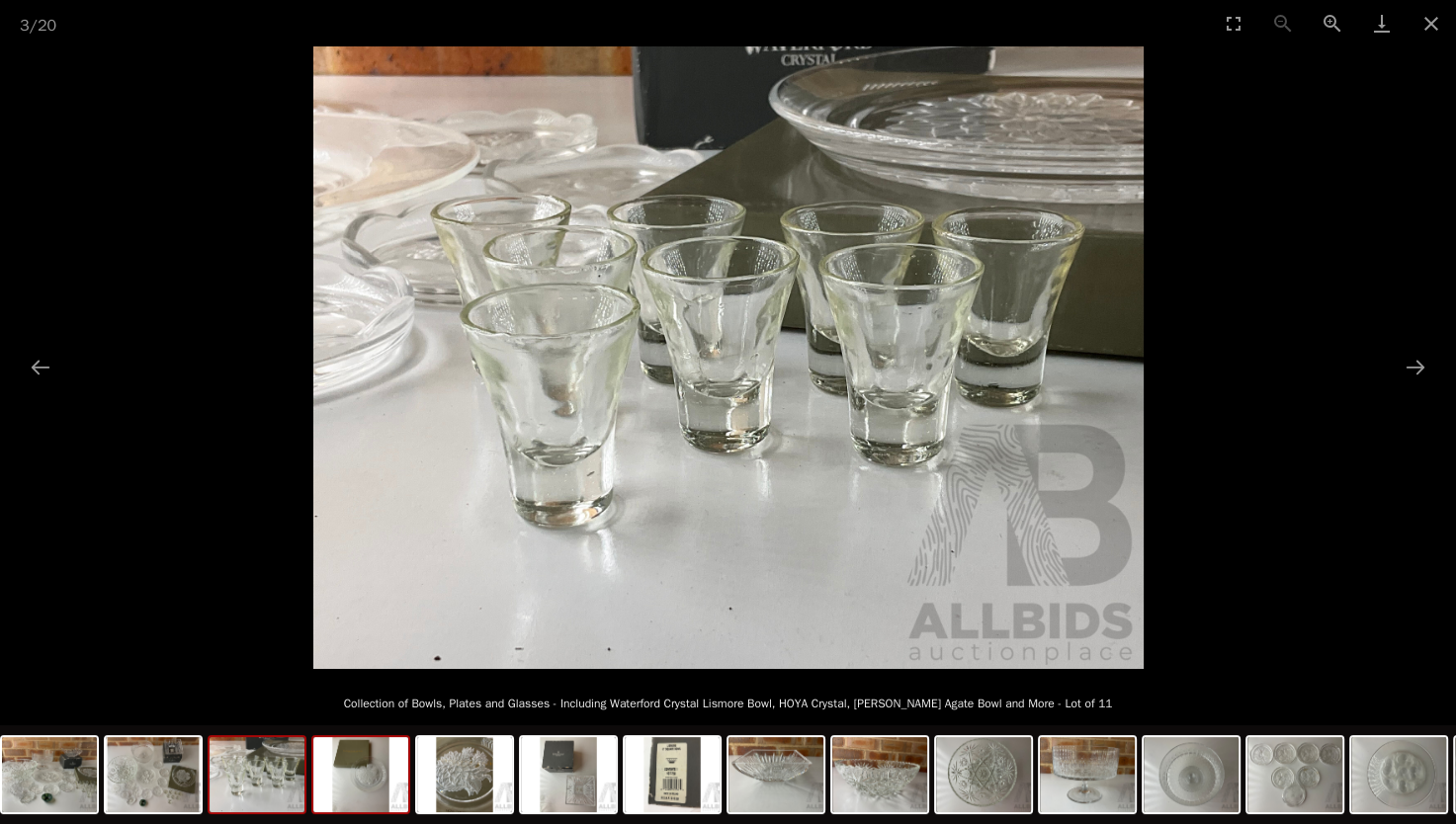 click at bounding box center [361, 775] 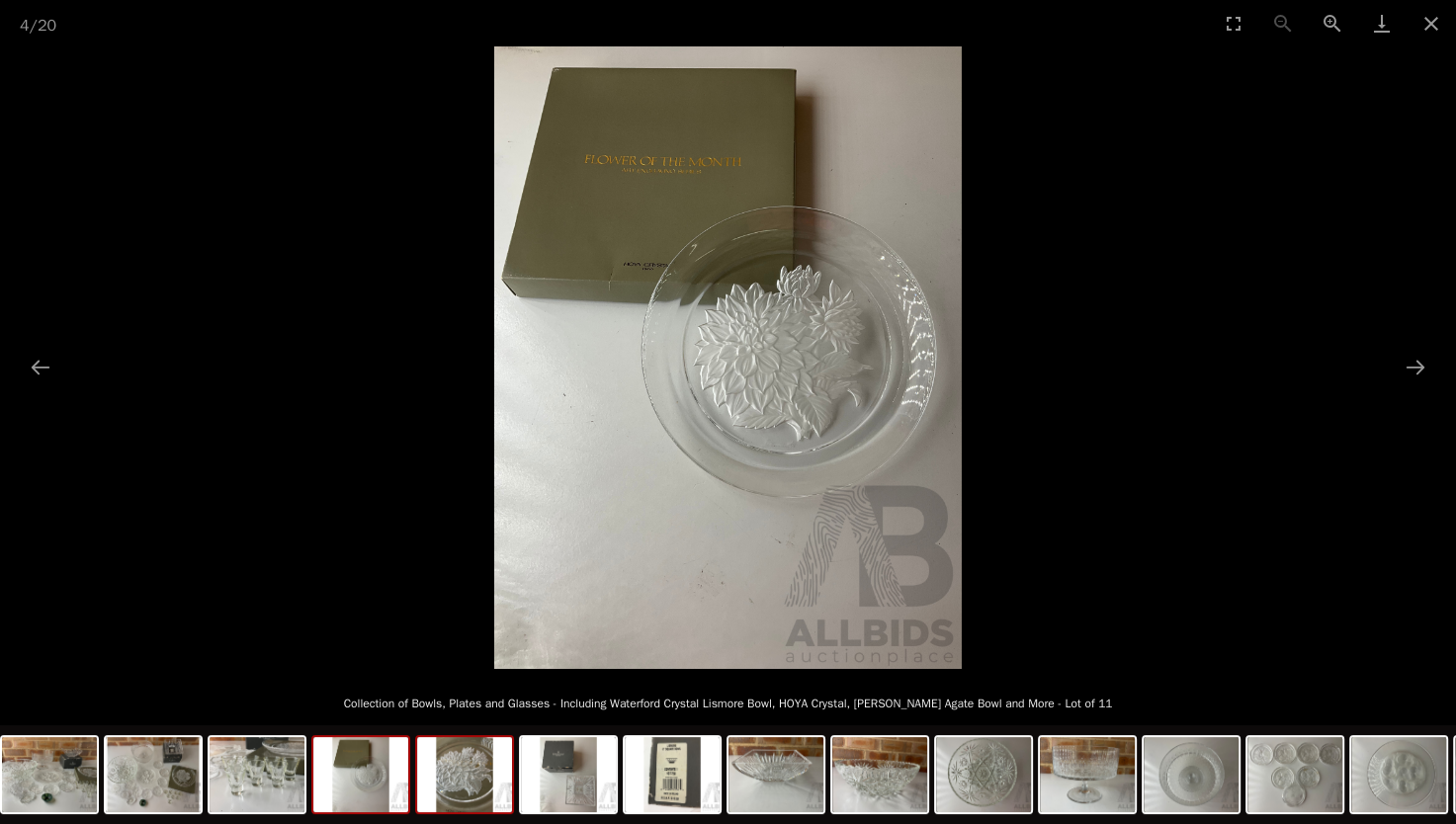 click at bounding box center [465, 775] 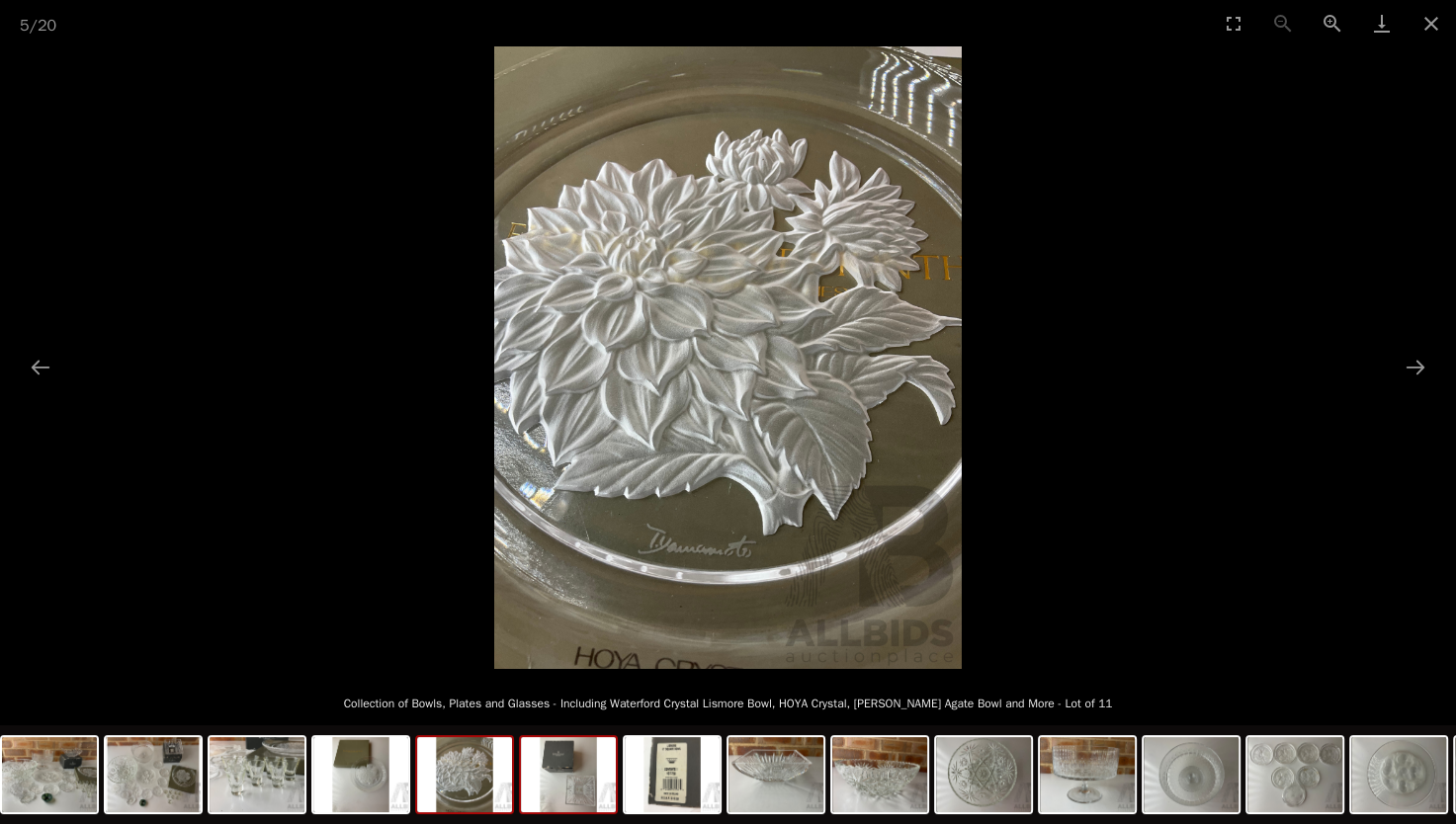 click at bounding box center [568, 775] 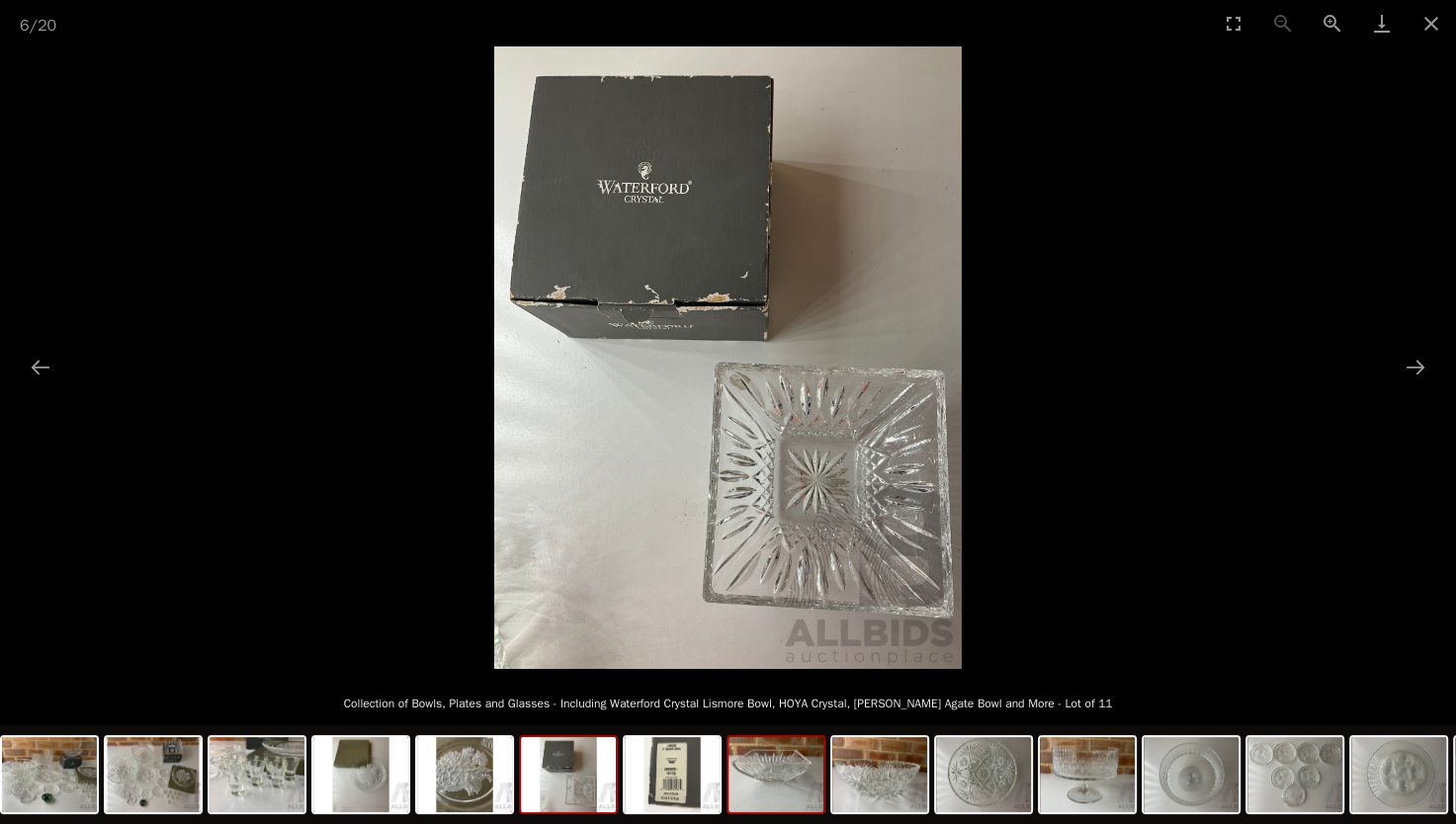 click at bounding box center (776, 775) 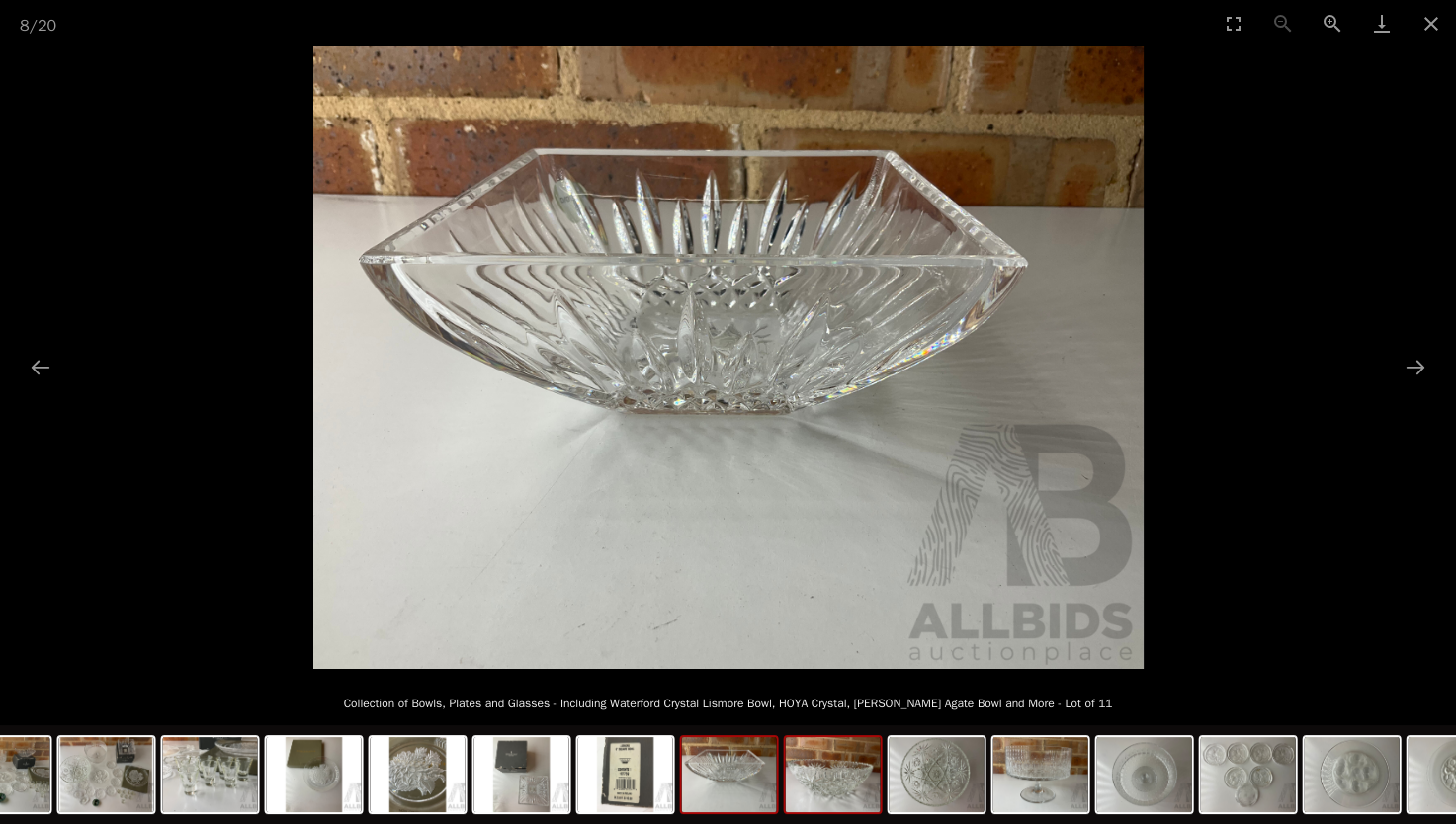 click at bounding box center (833, 775) 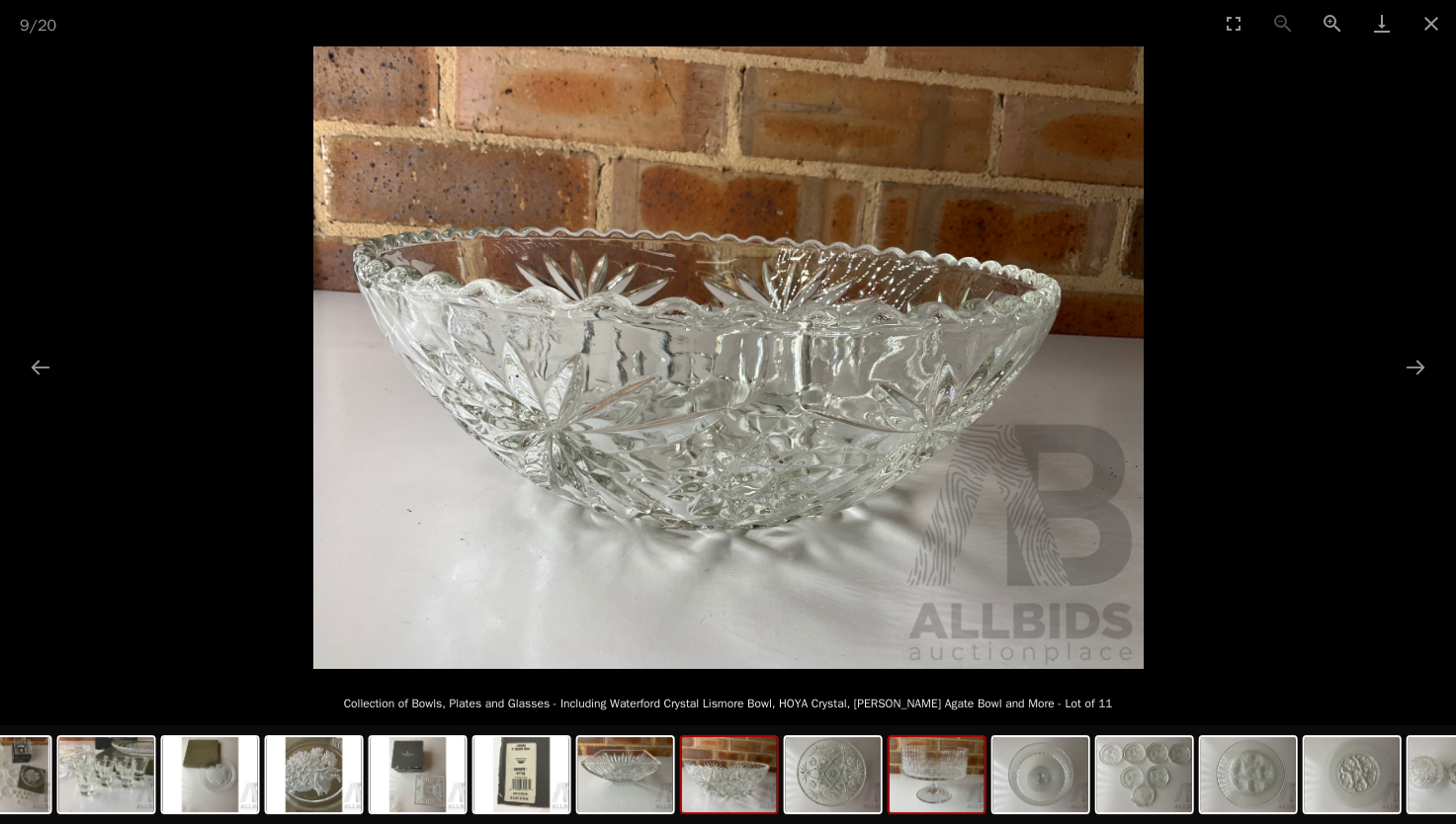 click at bounding box center (937, 775) 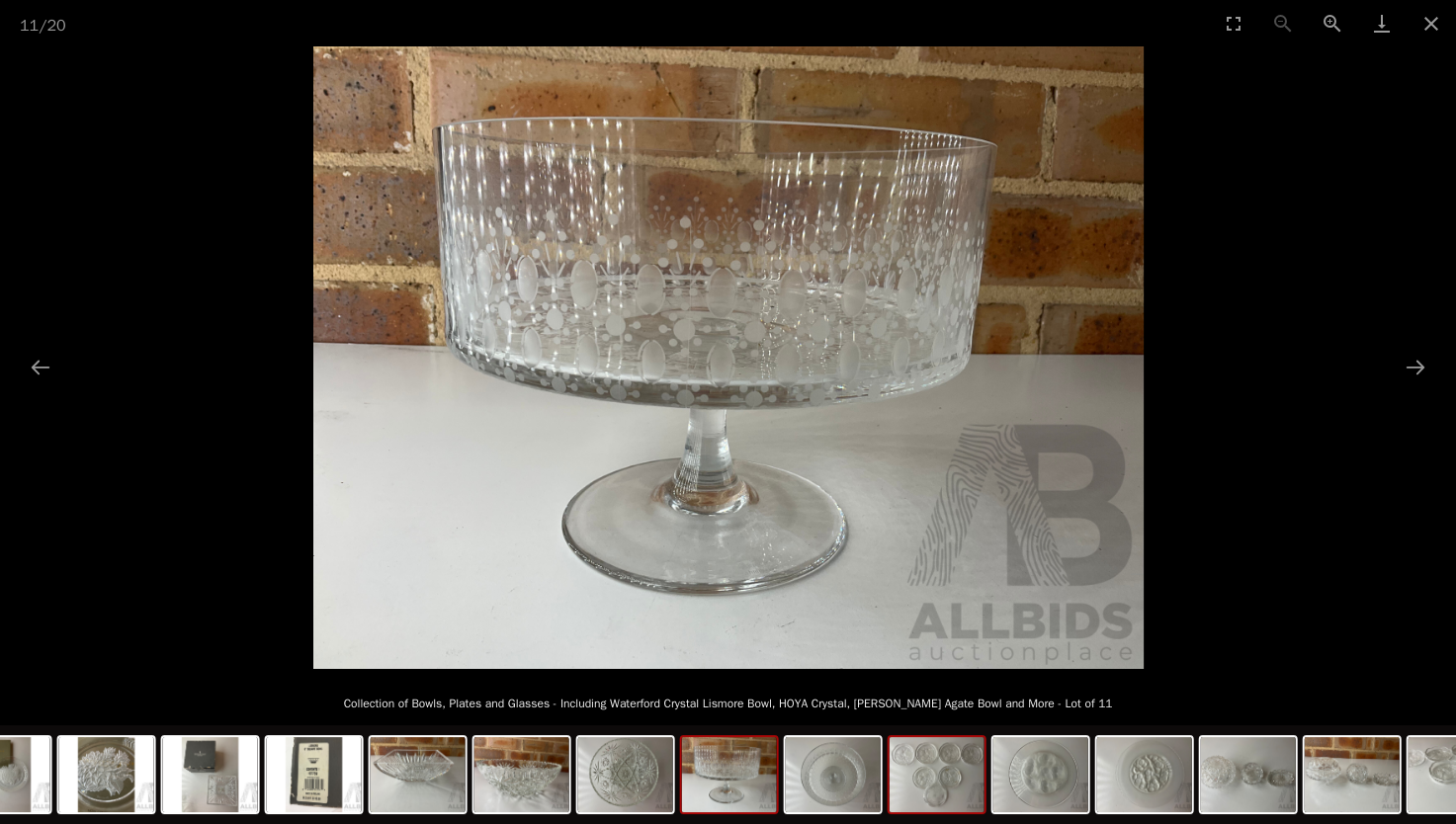 click at bounding box center [937, 775] 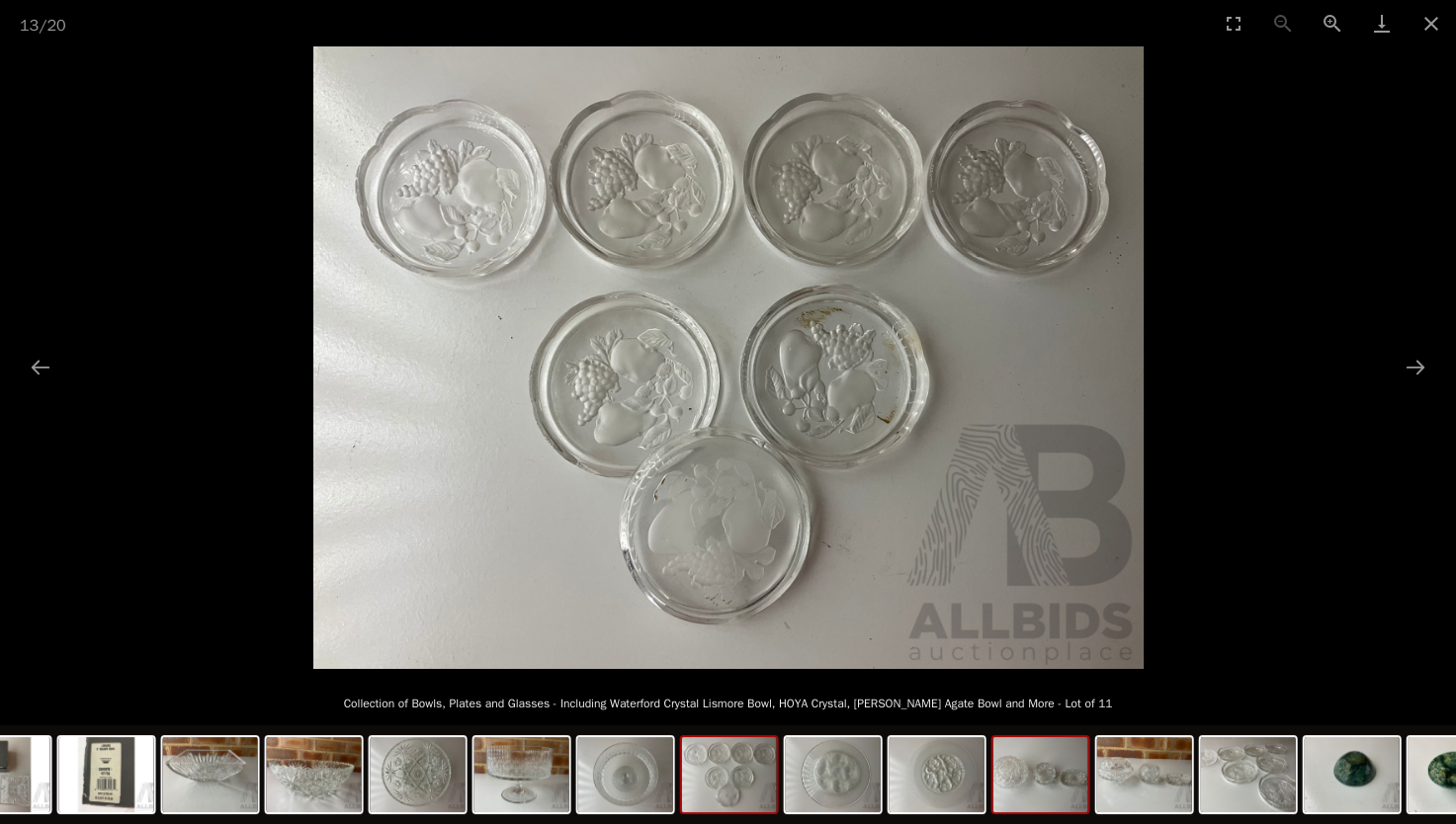 click at bounding box center (1041, 775) 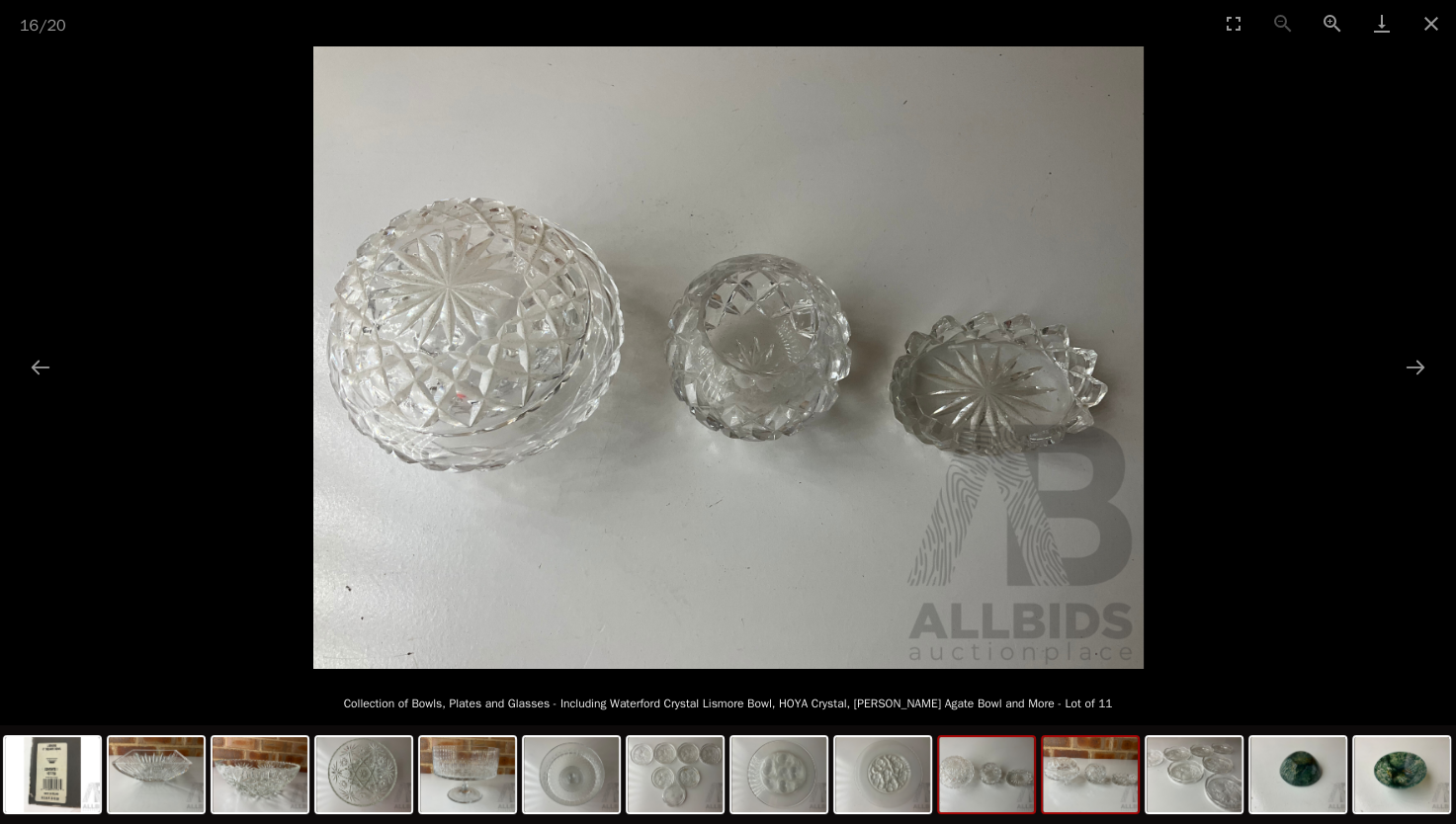 click at bounding box center (1090, 775) 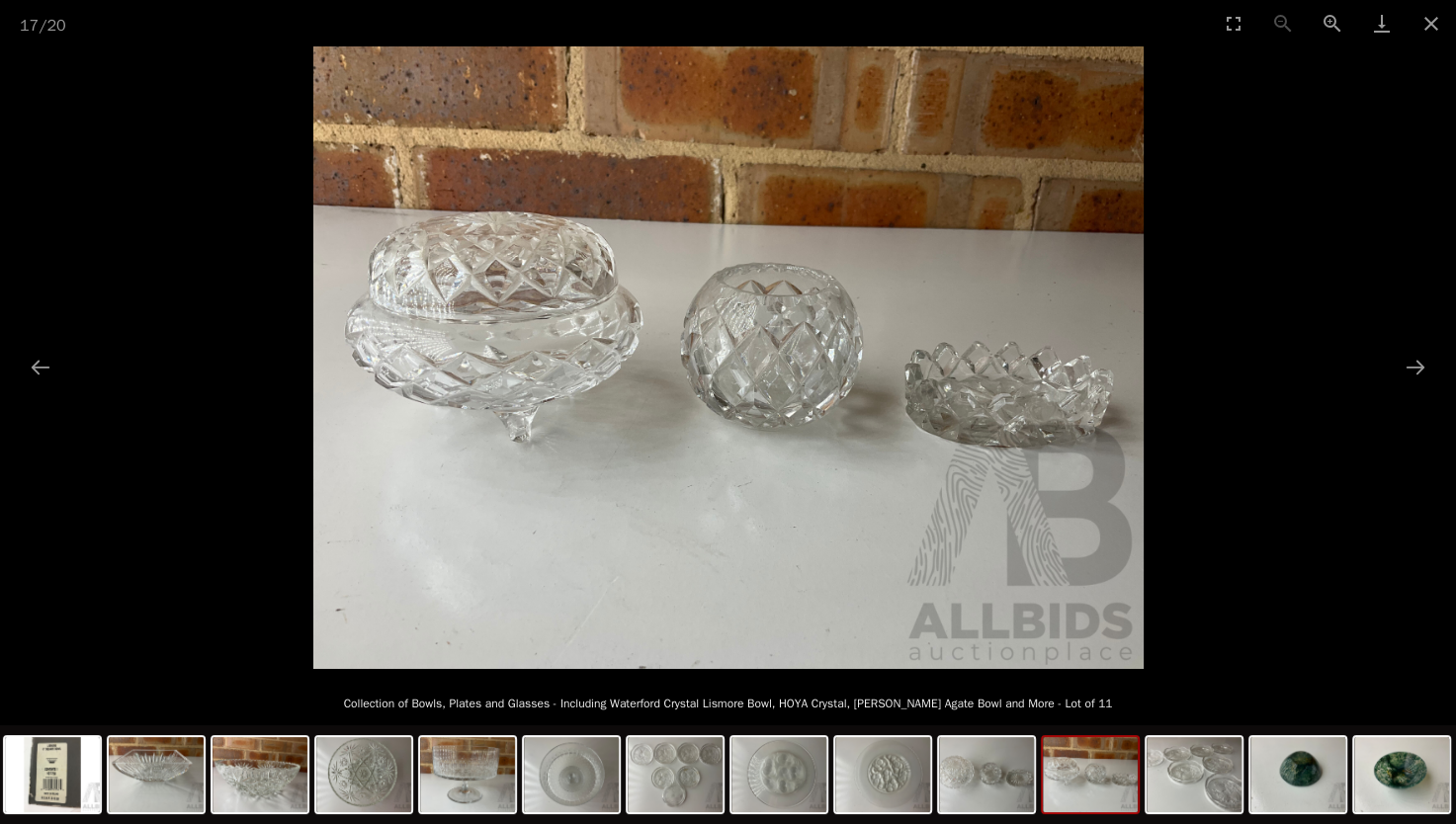 click at bounding box center (1090, 775) 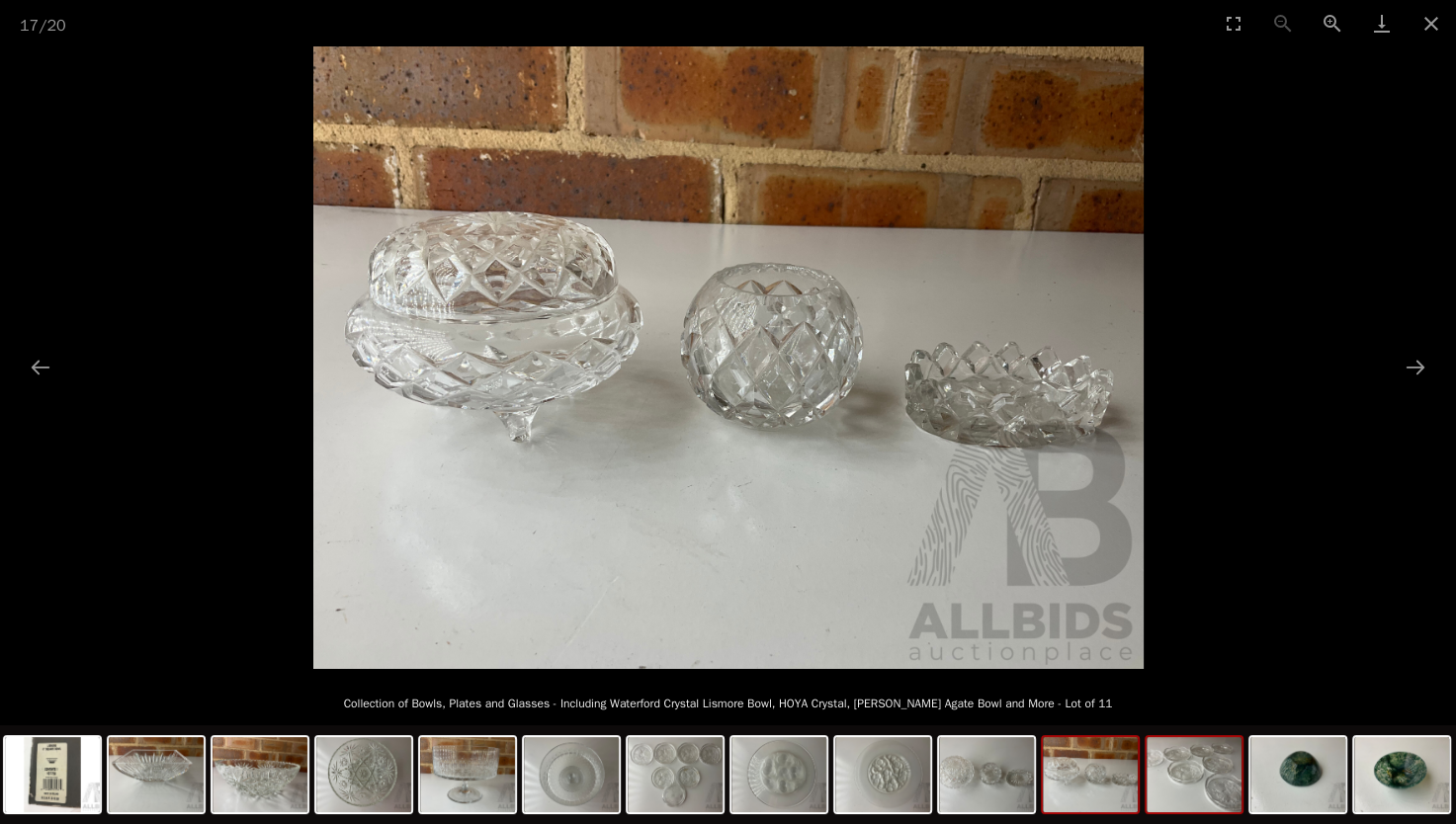 click at bounding box center [1194, 775] 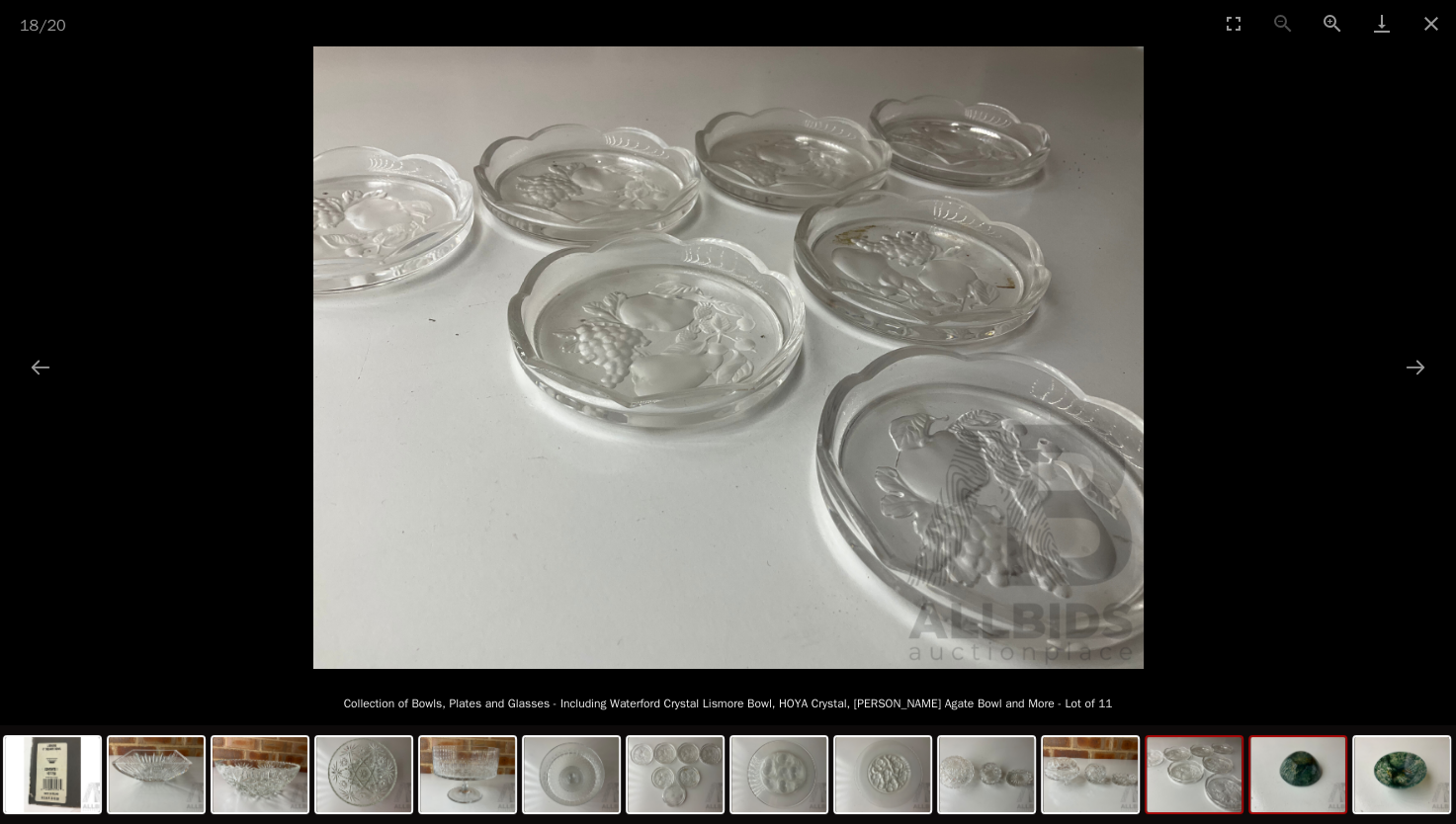 click at bounding box center [1298, 775] 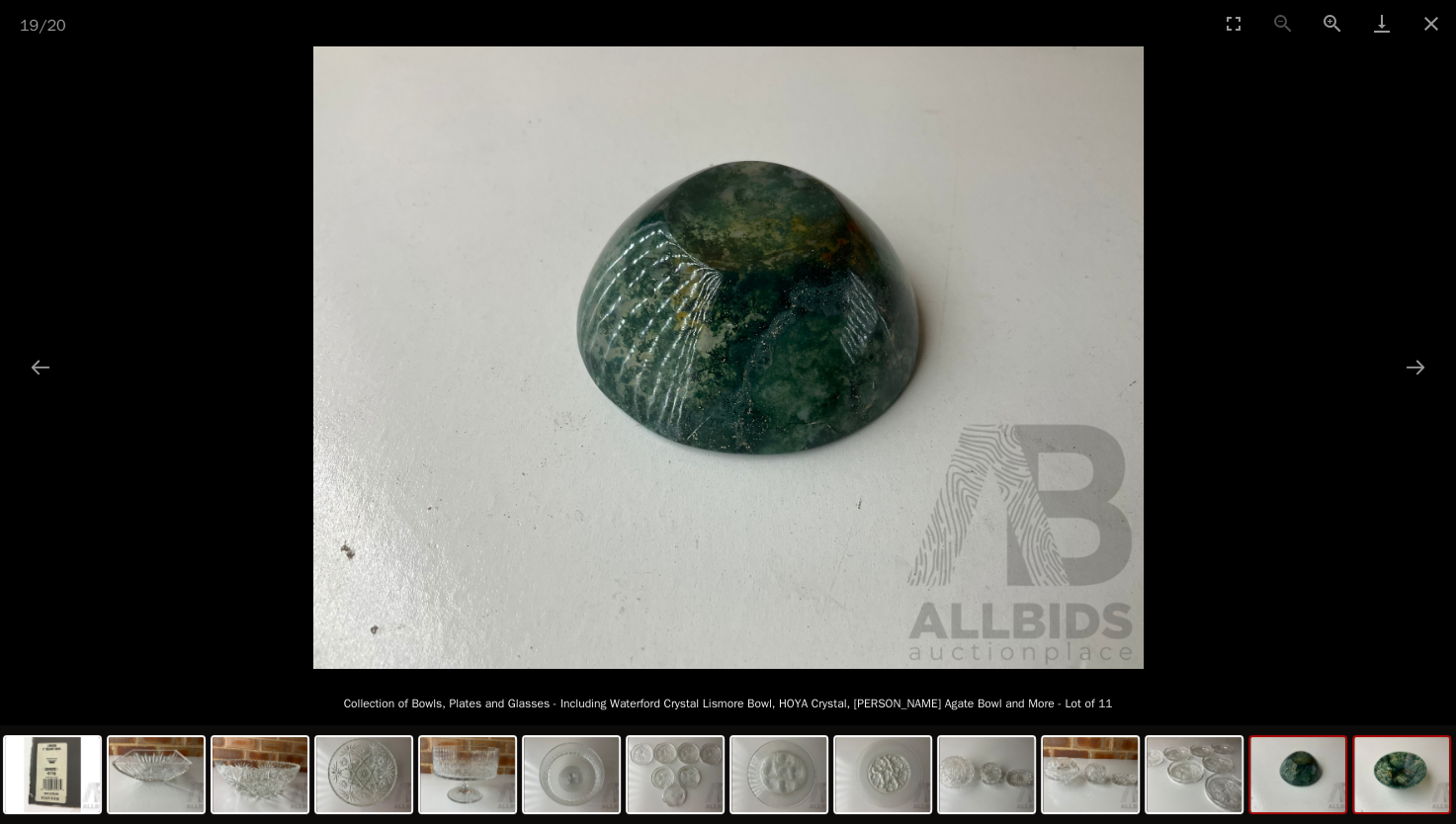 click at bounding box center [1402, 775] 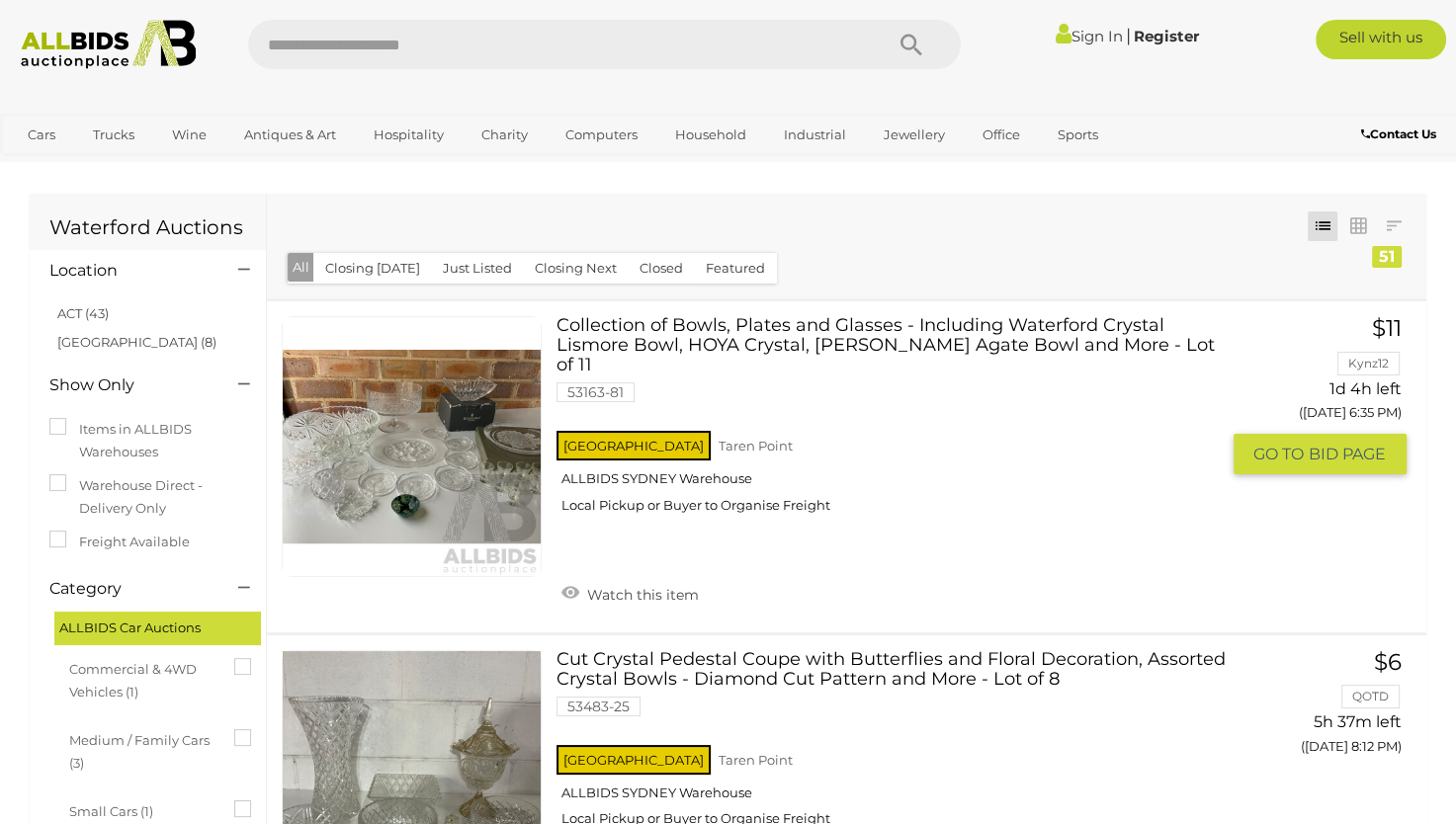 scroll, scrollTop: 198, scrollLeft: 0, axis: vertical 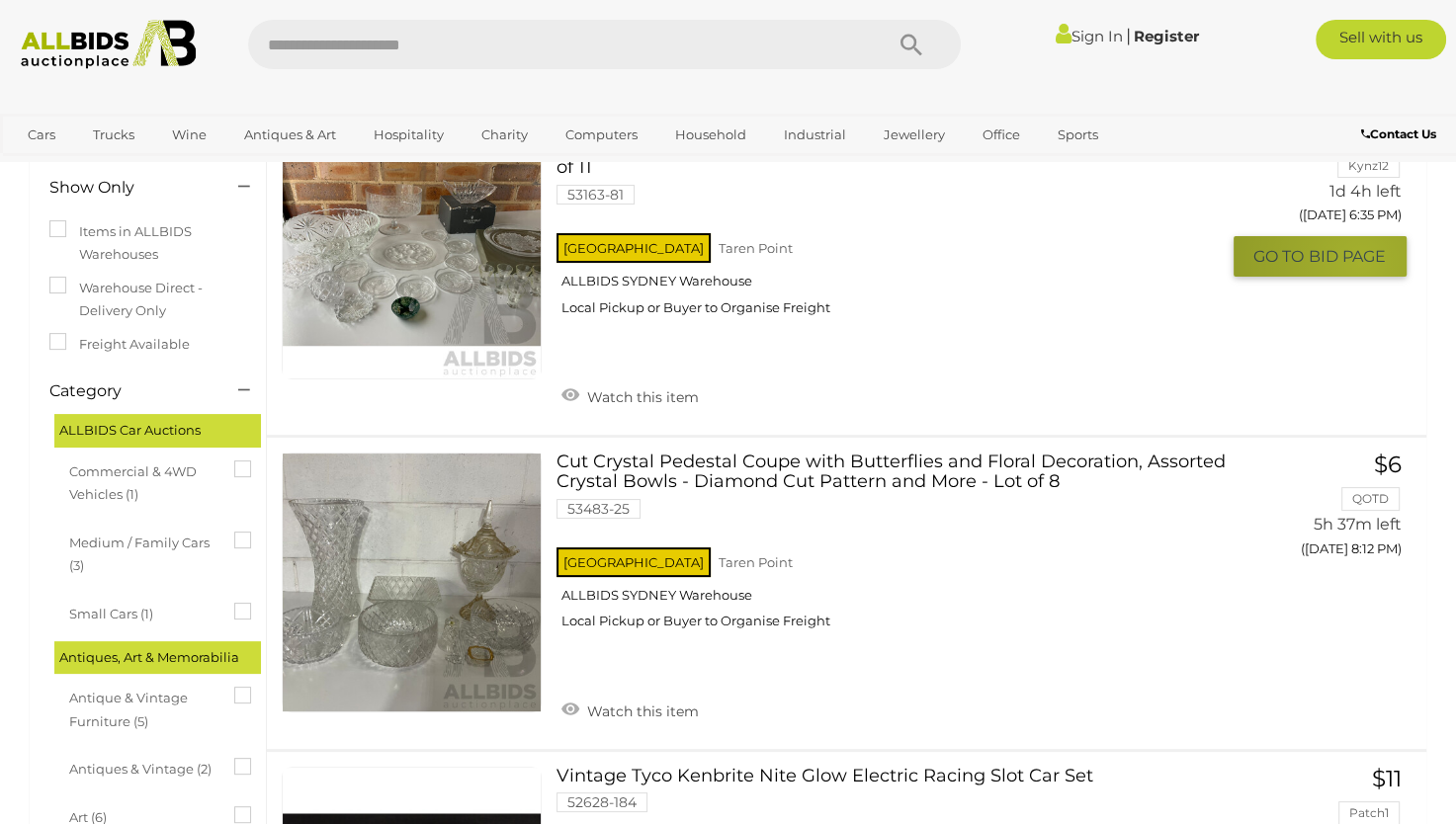 click on "BID PAGE" at bounding box center [1347, 256] 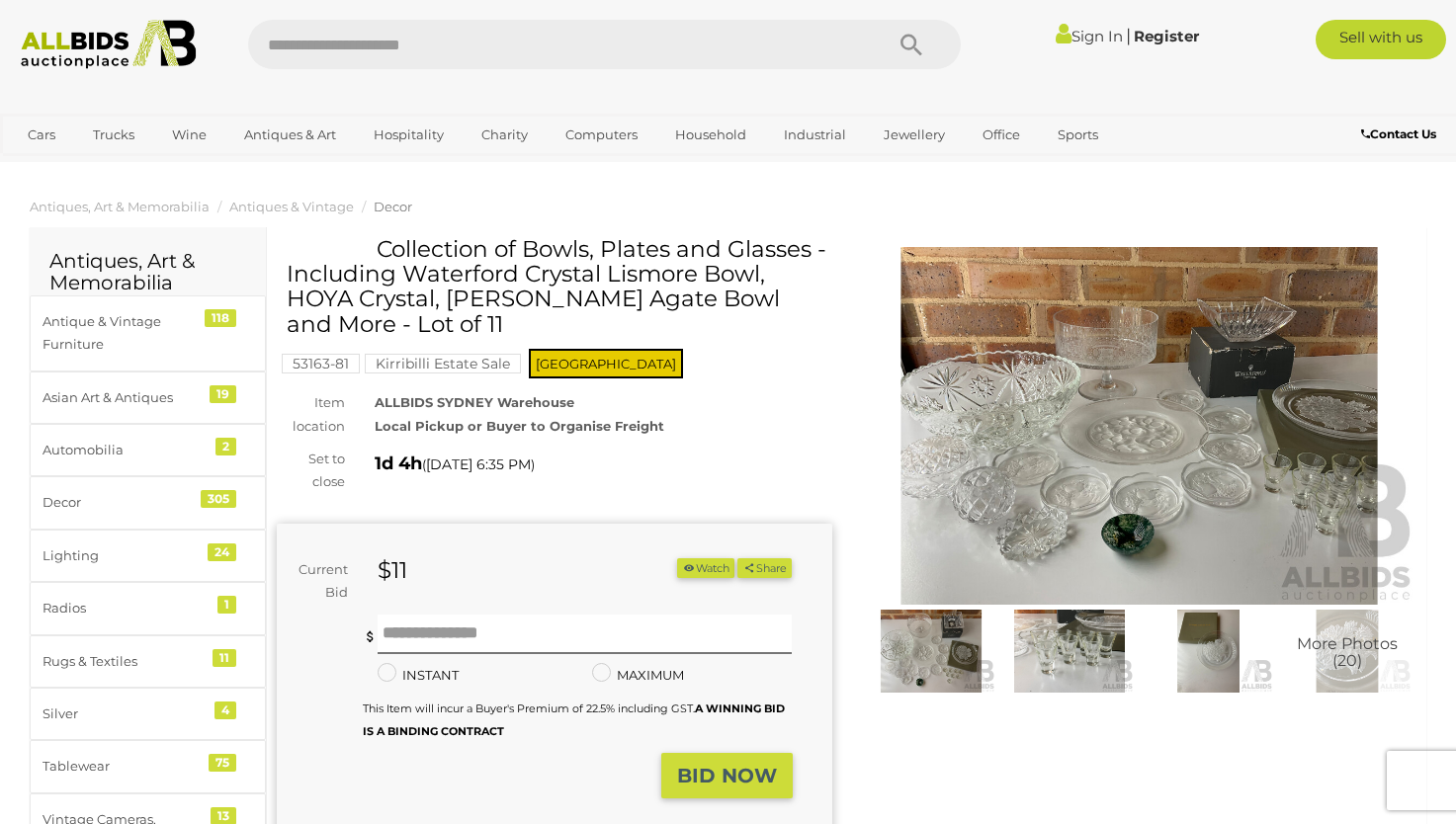 scroll, scrollTop: 0, scrollLeft: 0, axis: both 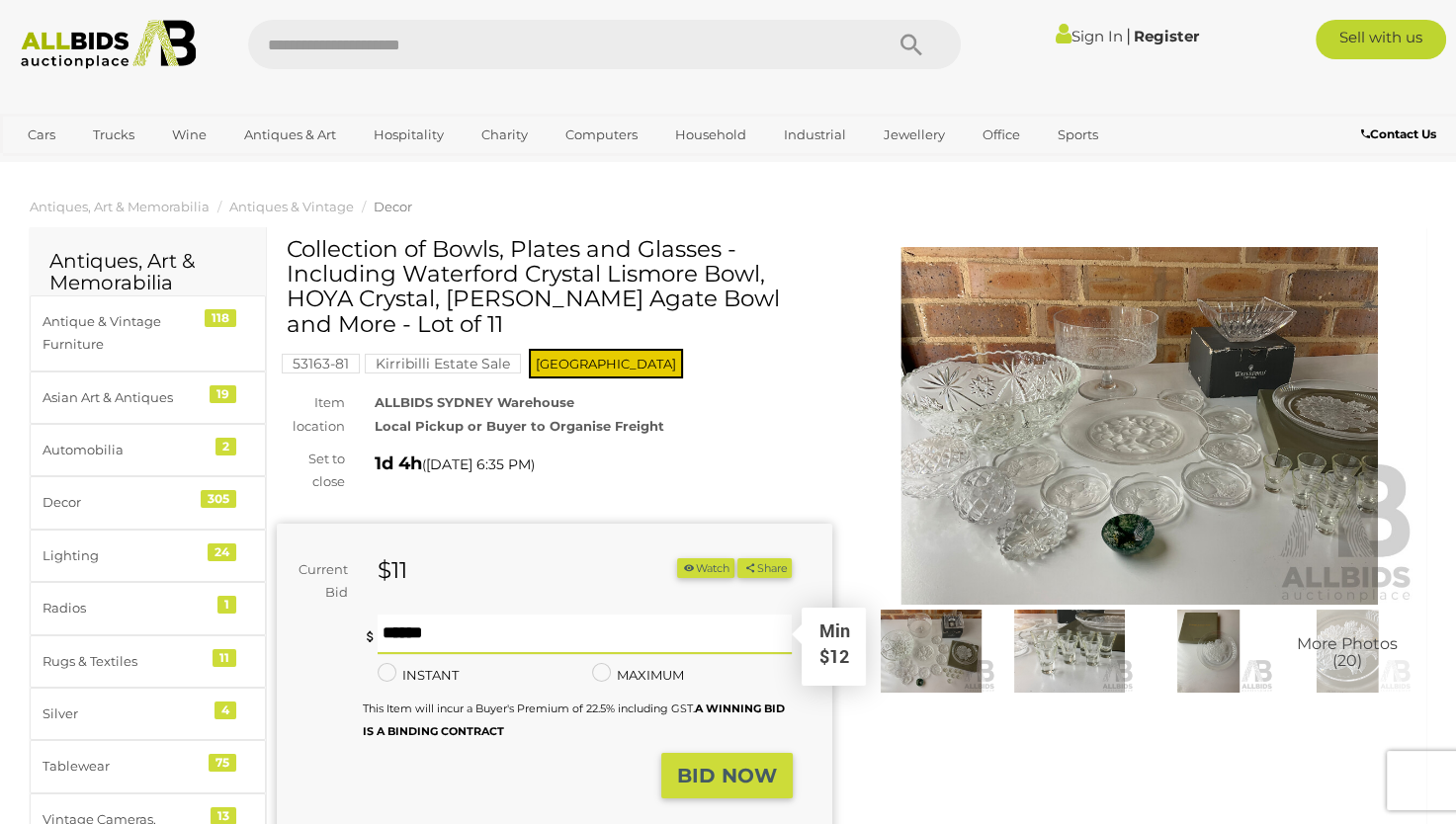 click at bounding box center [585, 634] 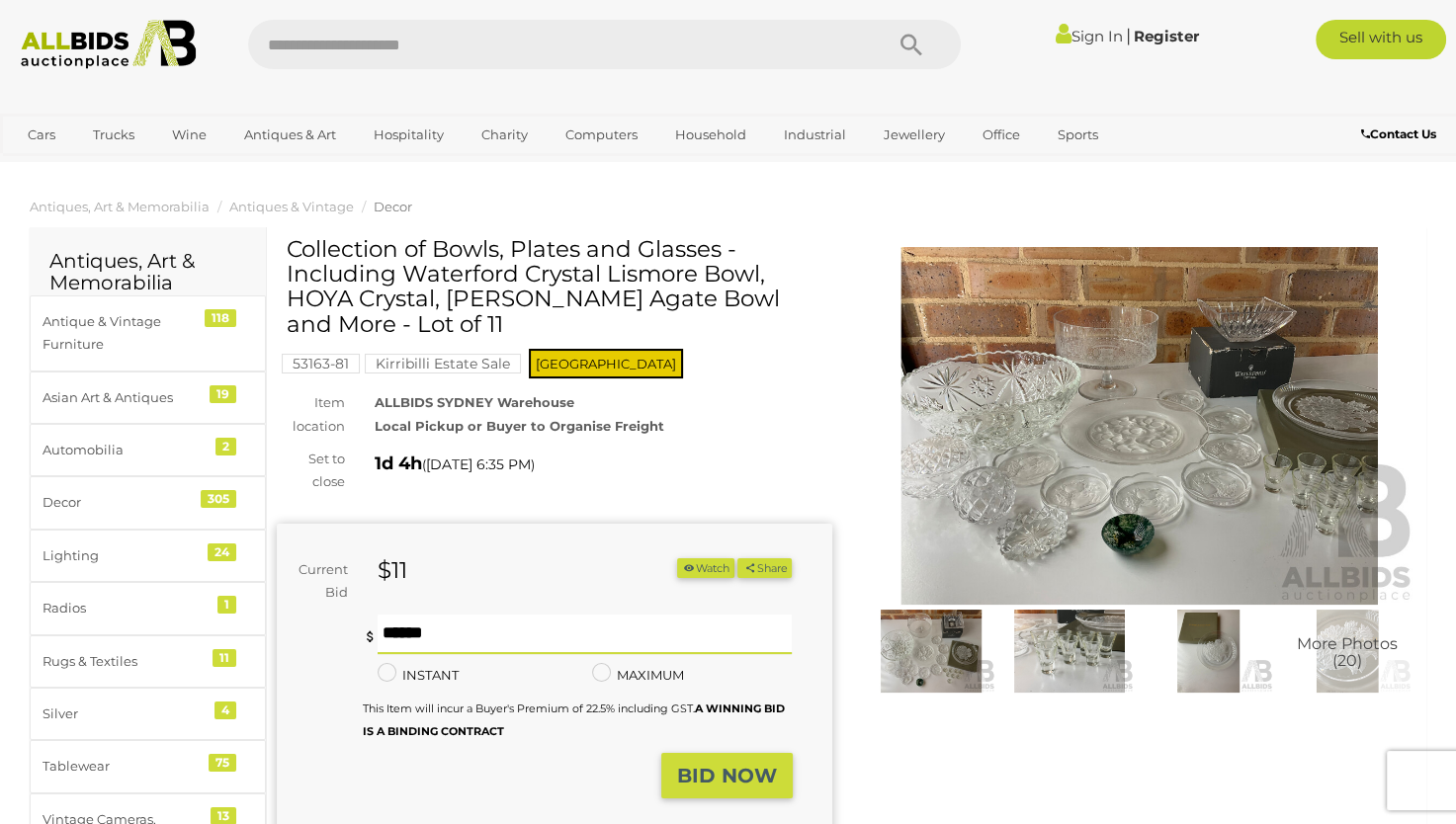 type on "**" 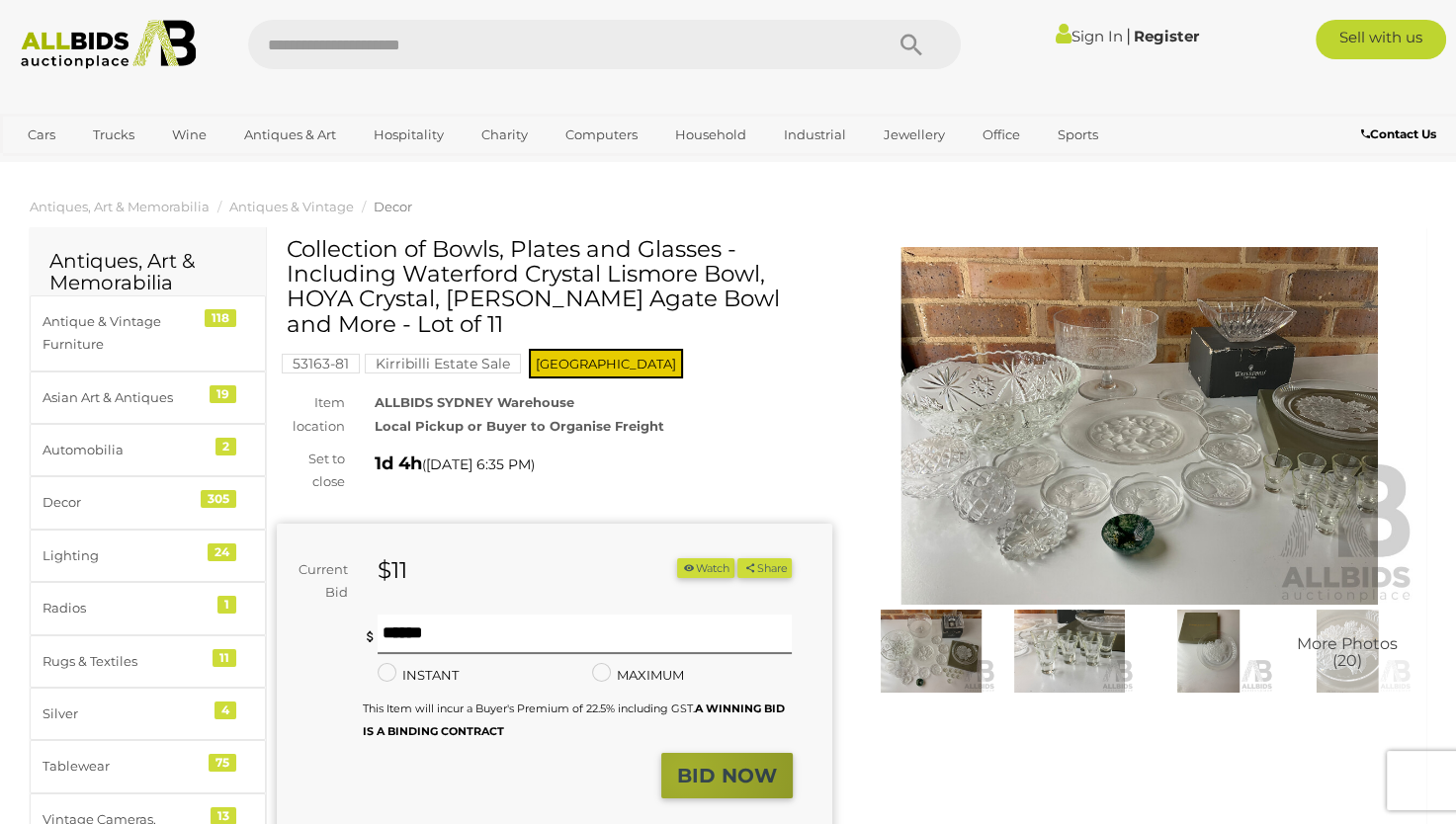 click on "BID NOW" at bounding box center [727, 776] 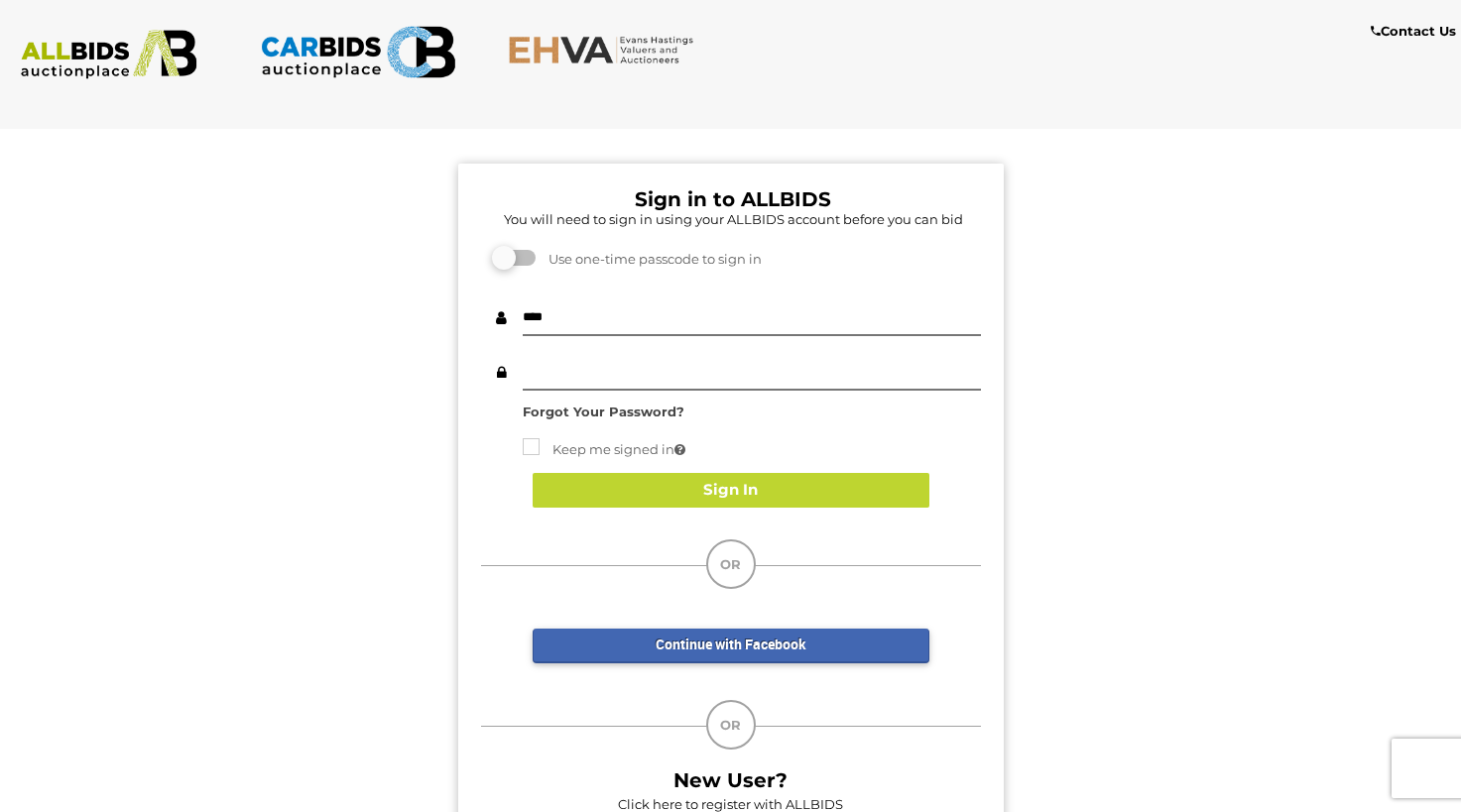 scroll, scrollTop: 0, scrollLeft: 0, axis: both 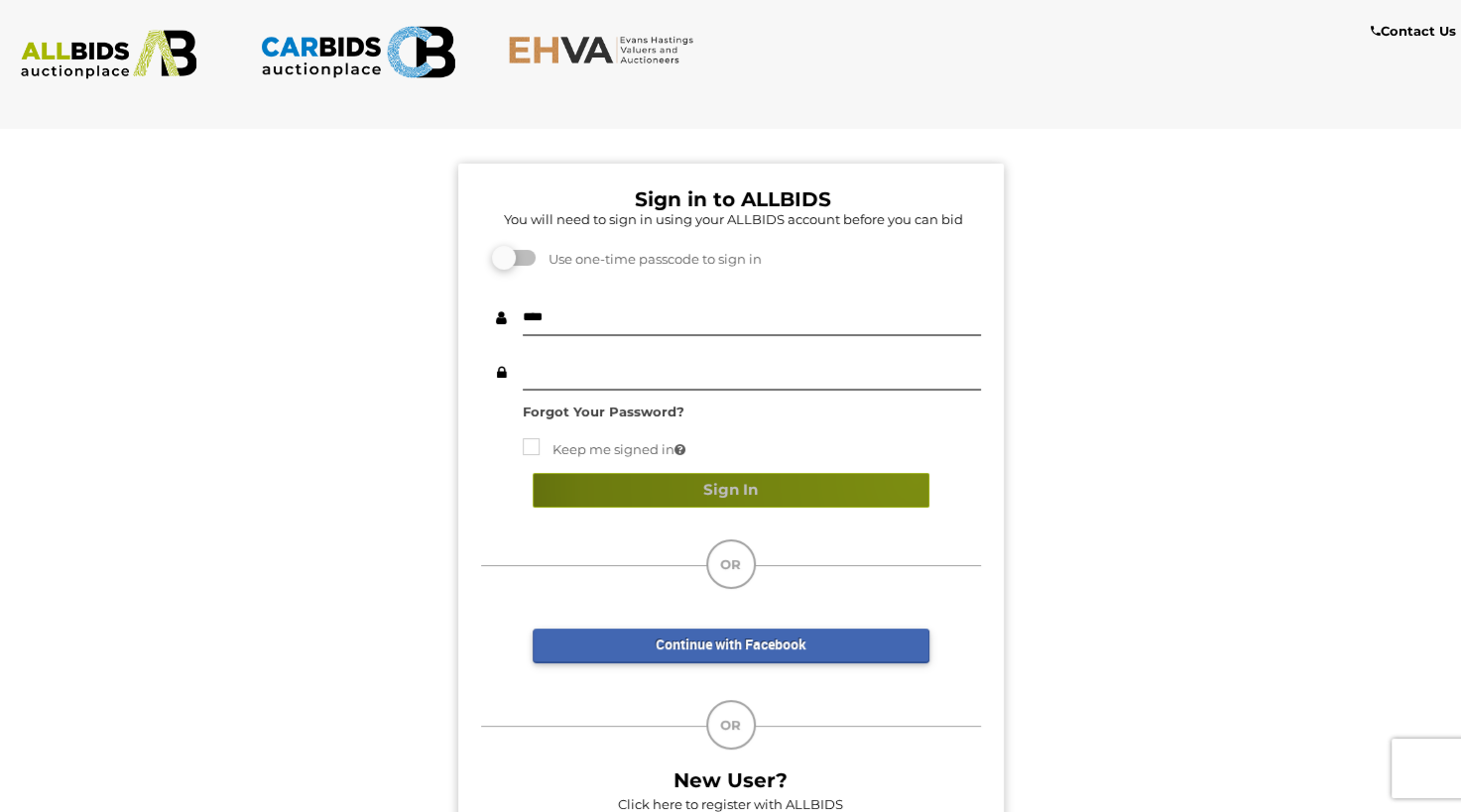 click on "Sign In" at bounding box center [731, 490] 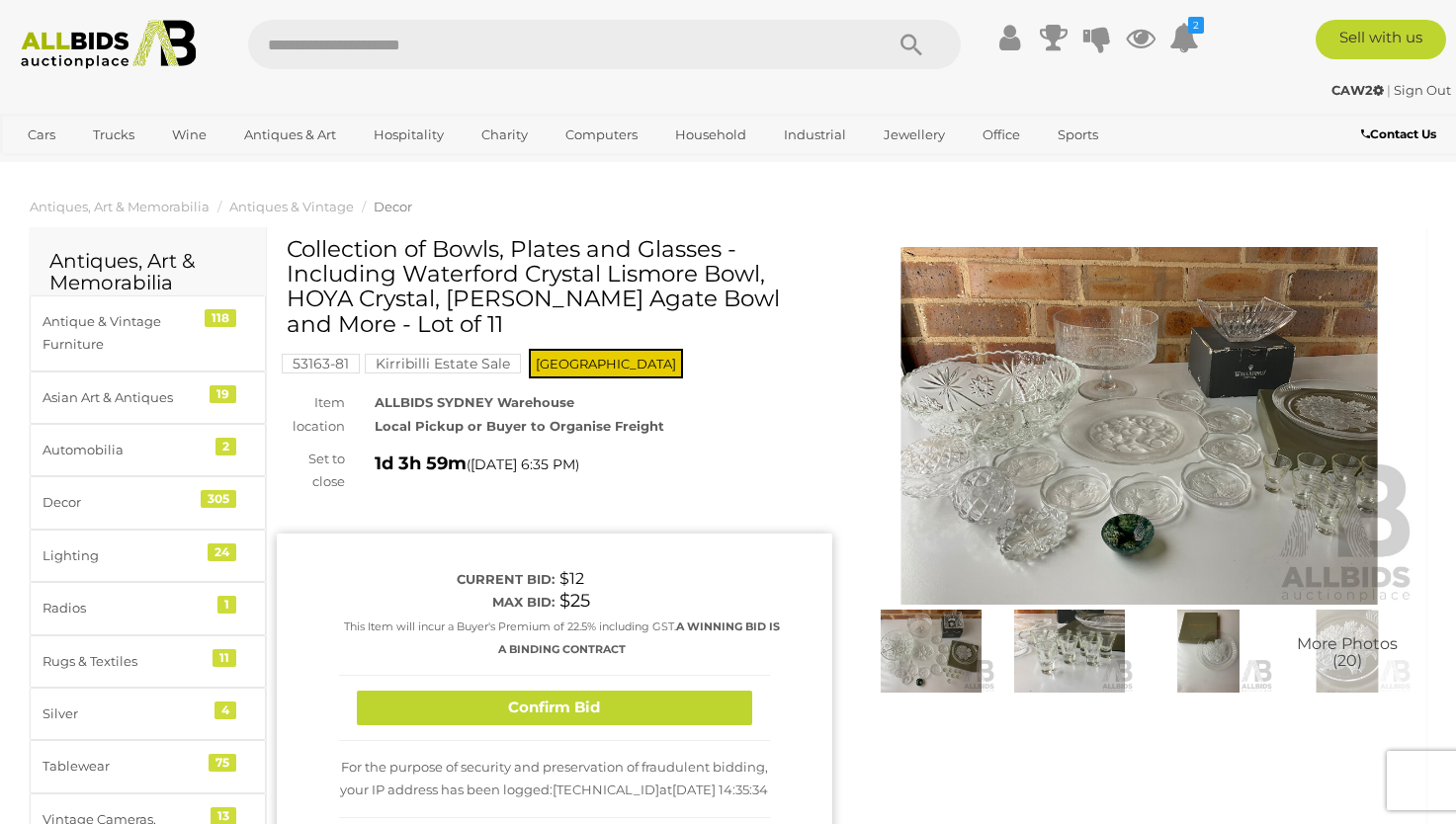 scroll, scrollTop: 0, scrollLeft: 0, axis: both 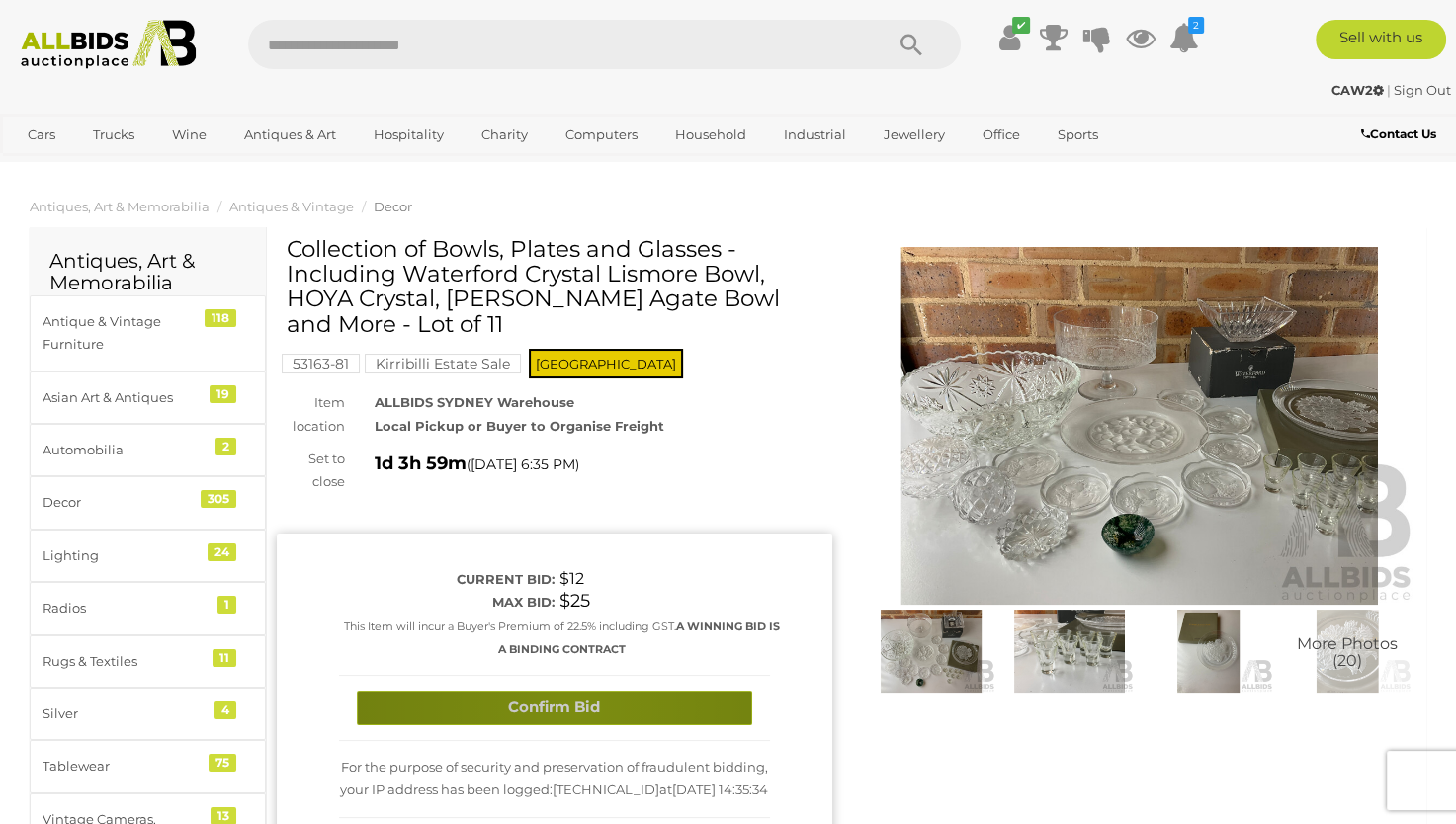 click on "Confirm Bid" at bounding box center [555, 707] 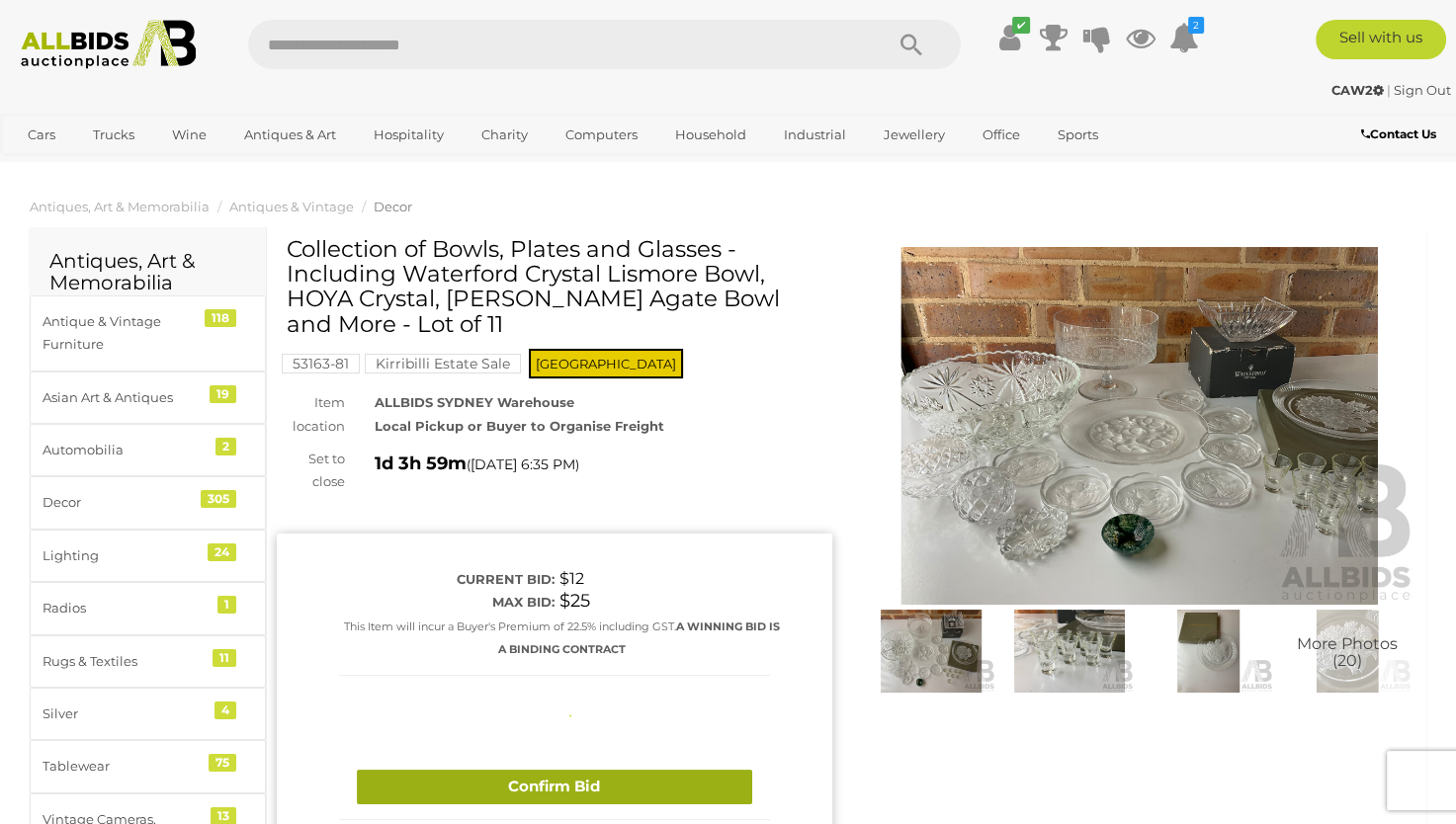 type 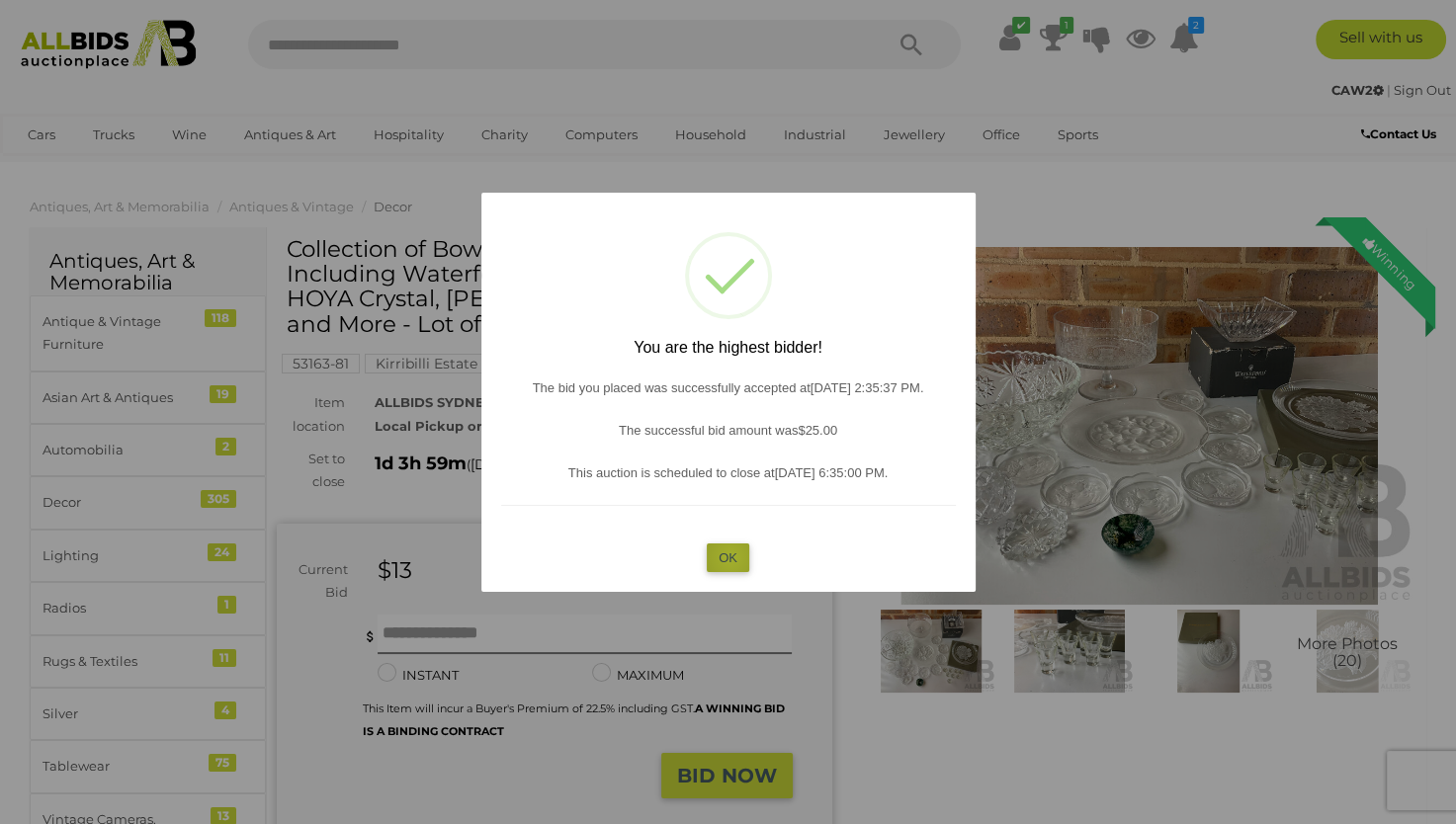 click on "OK" at bounding box center (728, 557) 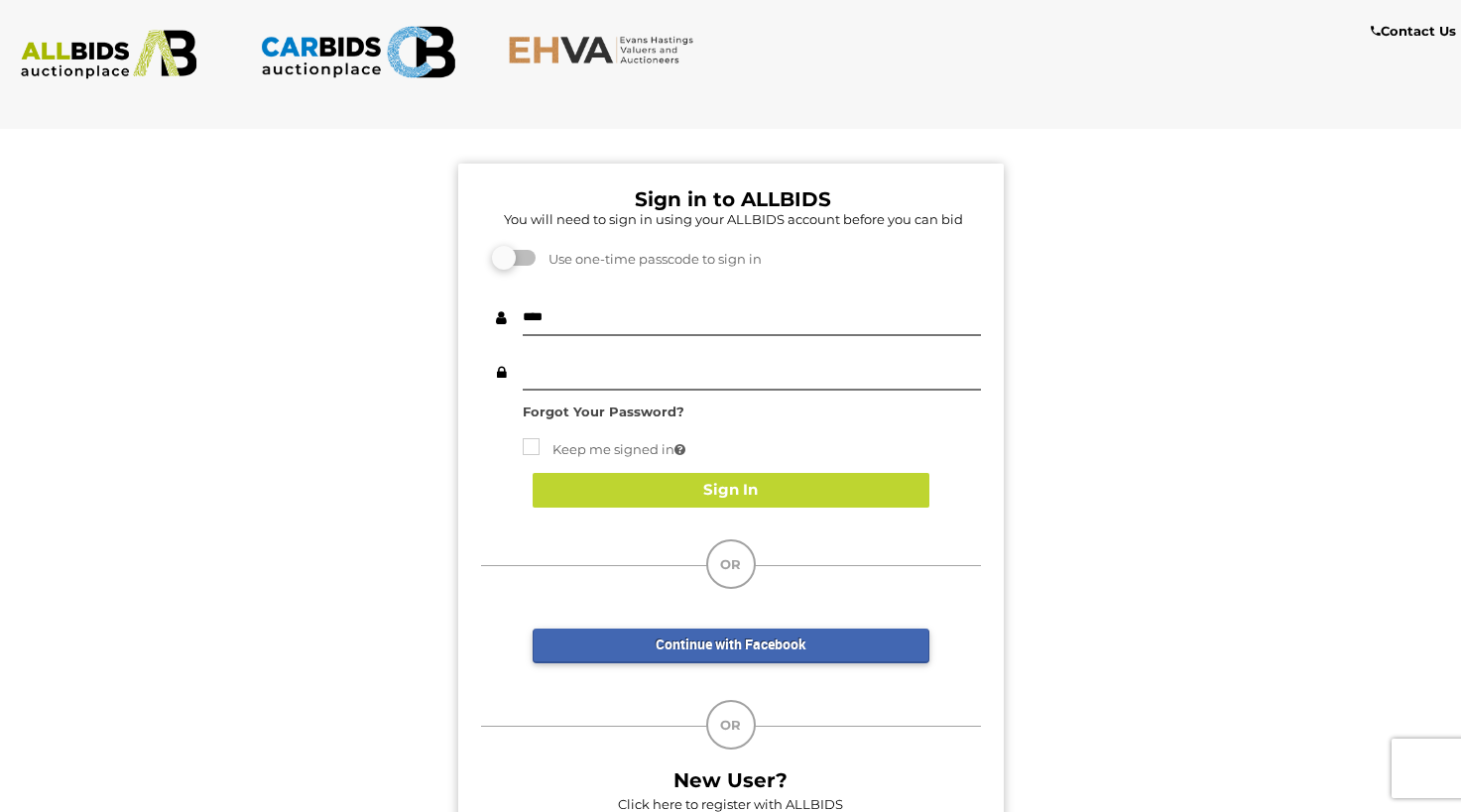 scroll, scrollTop: 0, scrollLeft: 0, axis: both 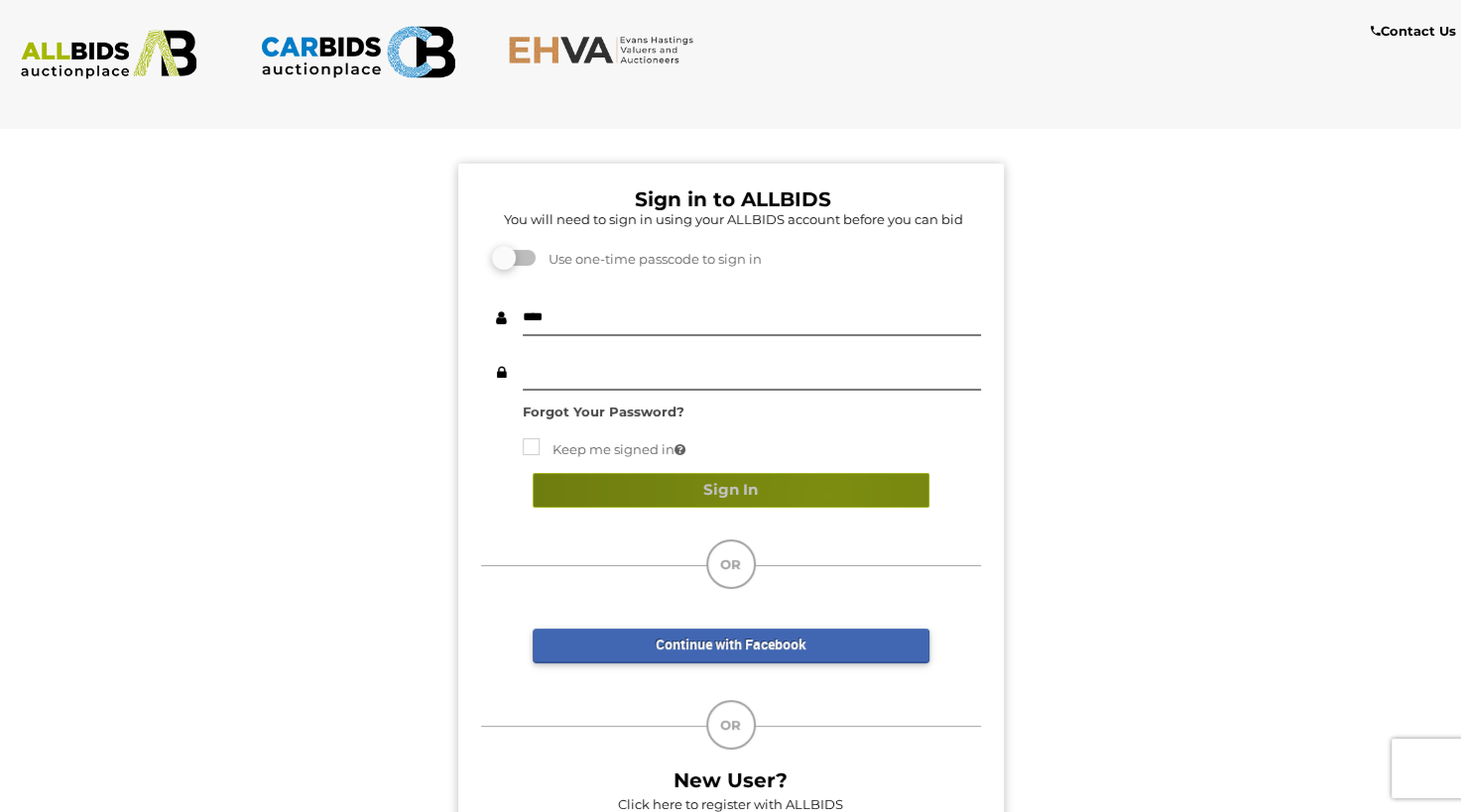 click on "Sign In" at bounding box center (731, 490) 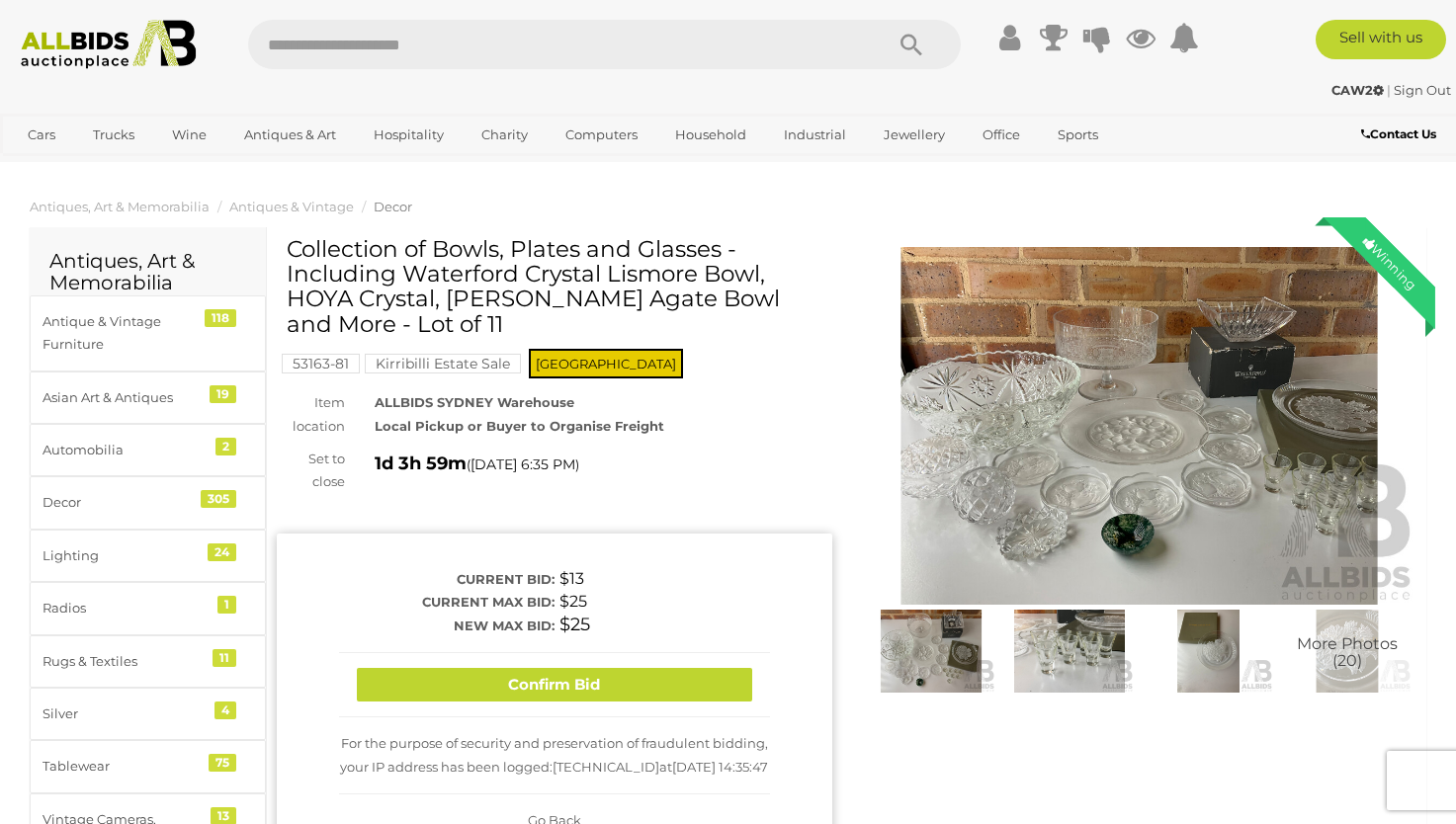 scroll, scrollTop: 0, scrollLeft: 0, axis: both 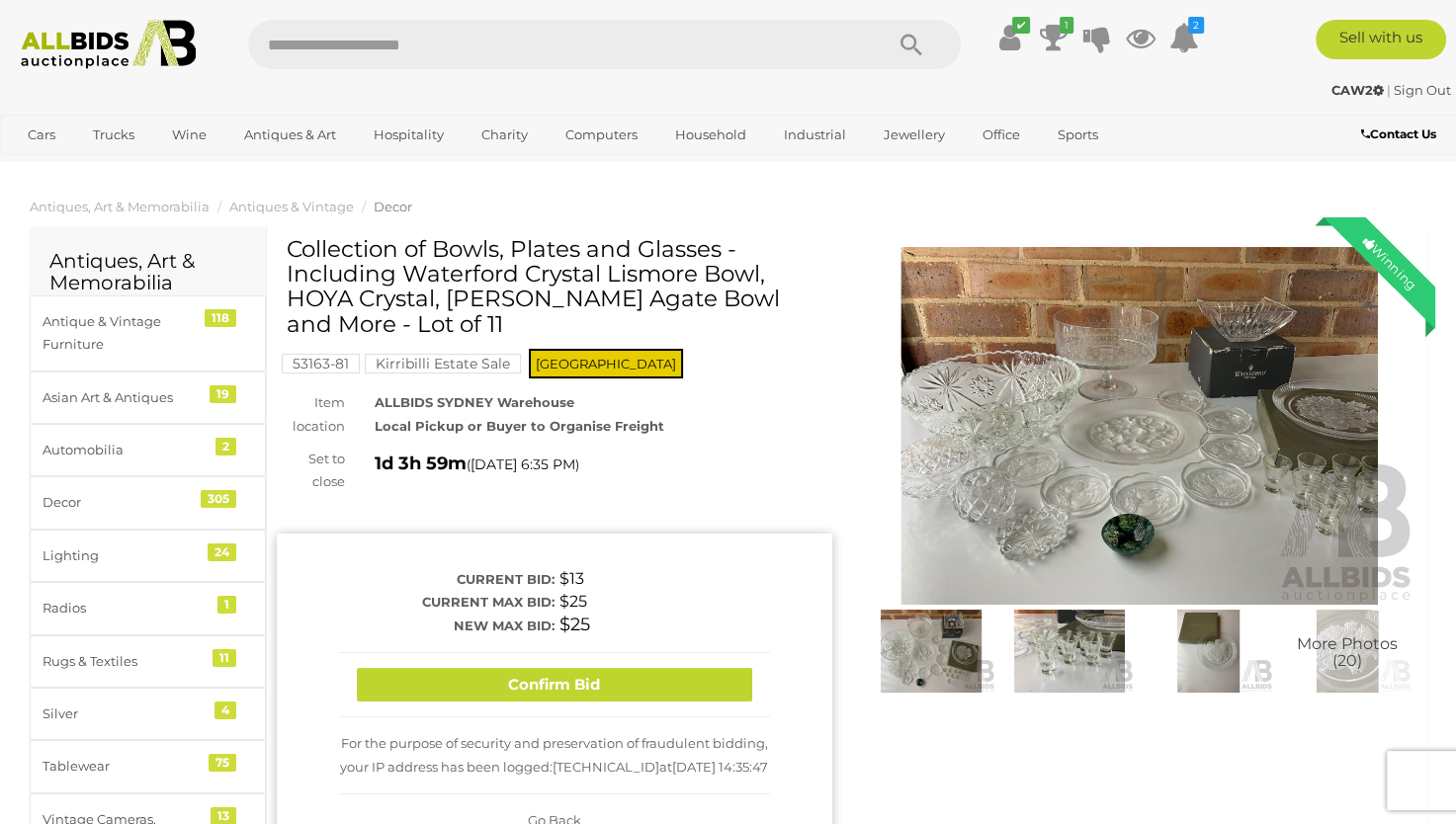 click at bounding box center [556, 44] 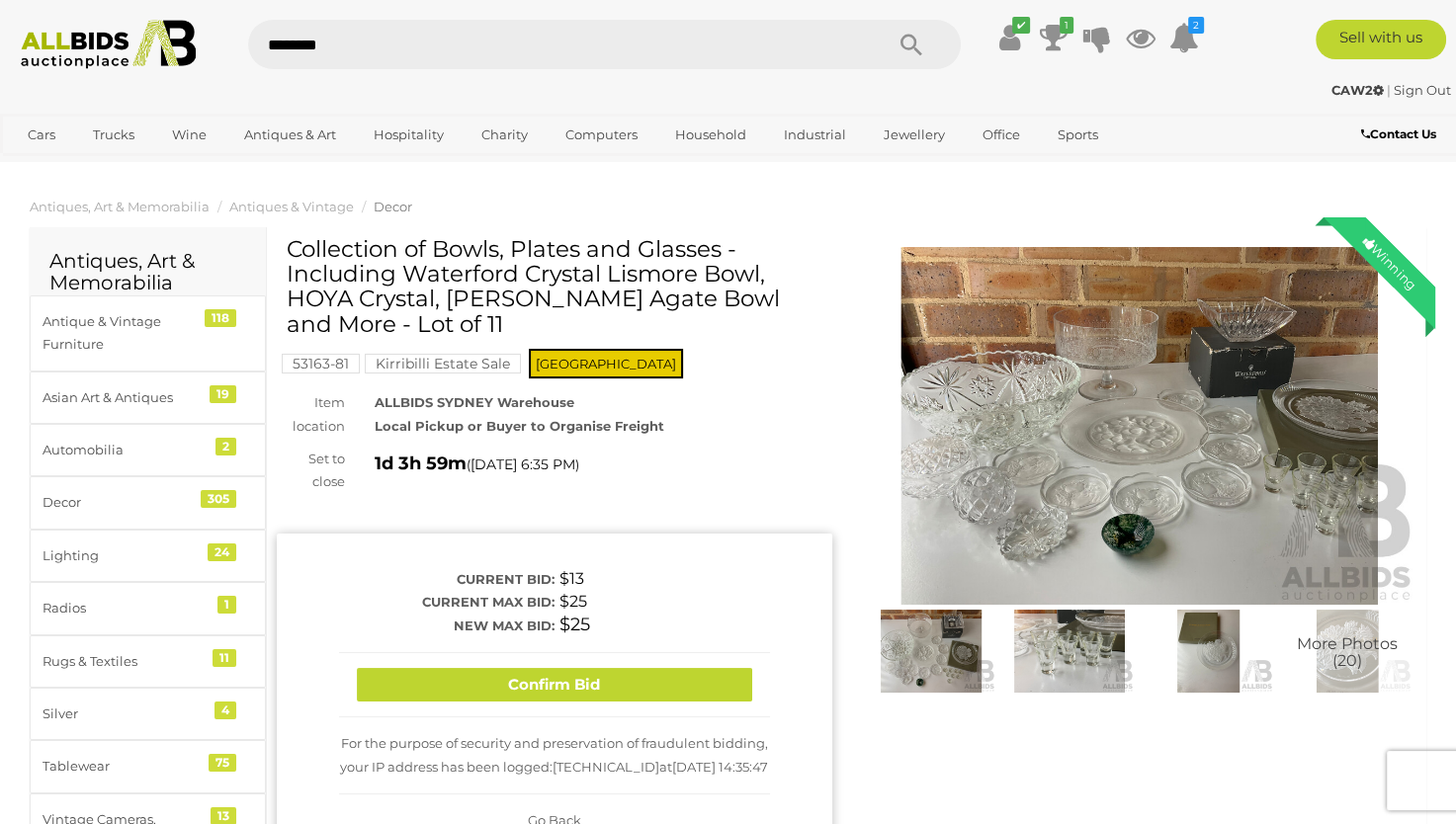 type on "*********" 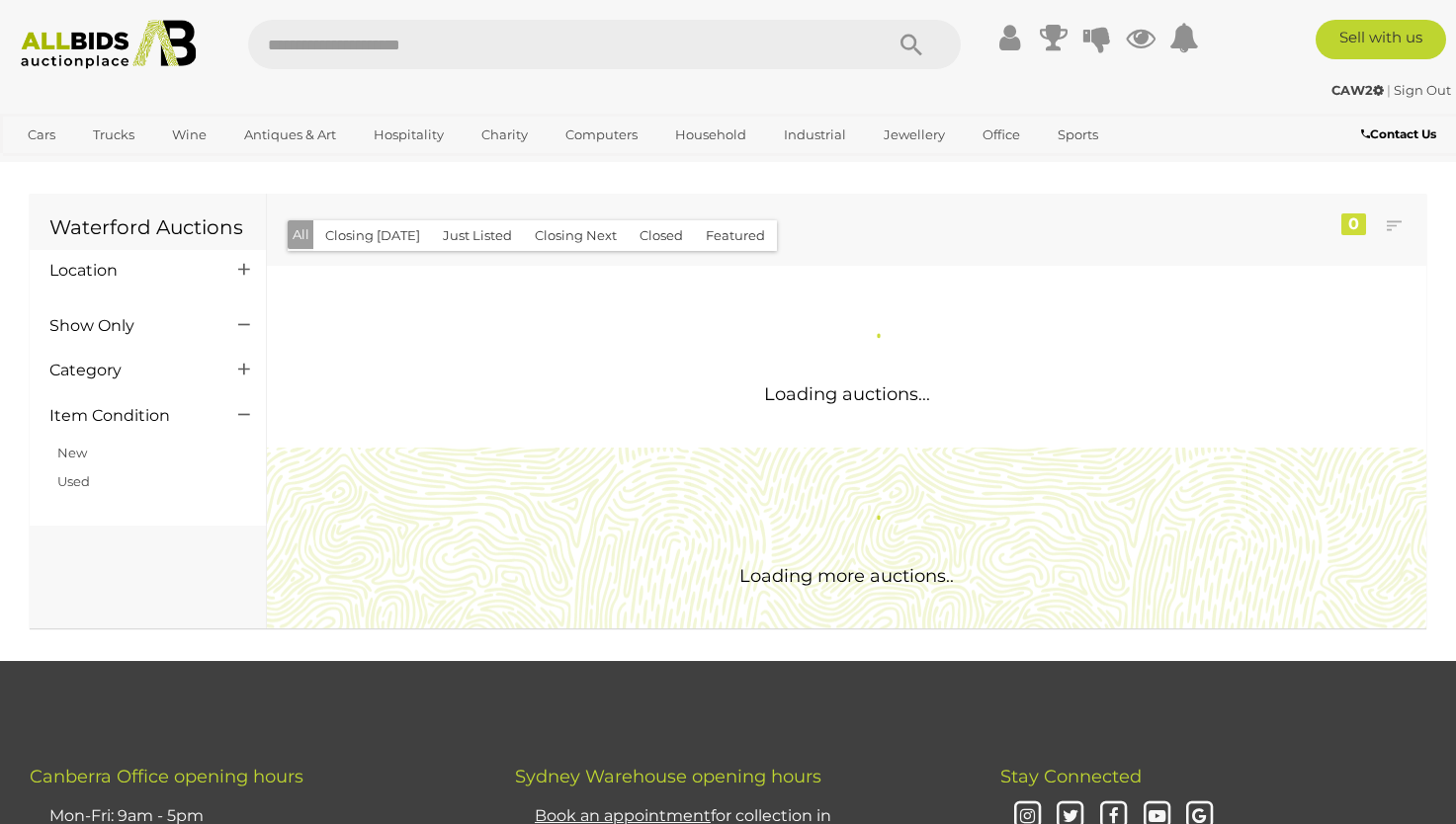 scroll, scrollTop: 0, scrollLeft: 0, axis: both 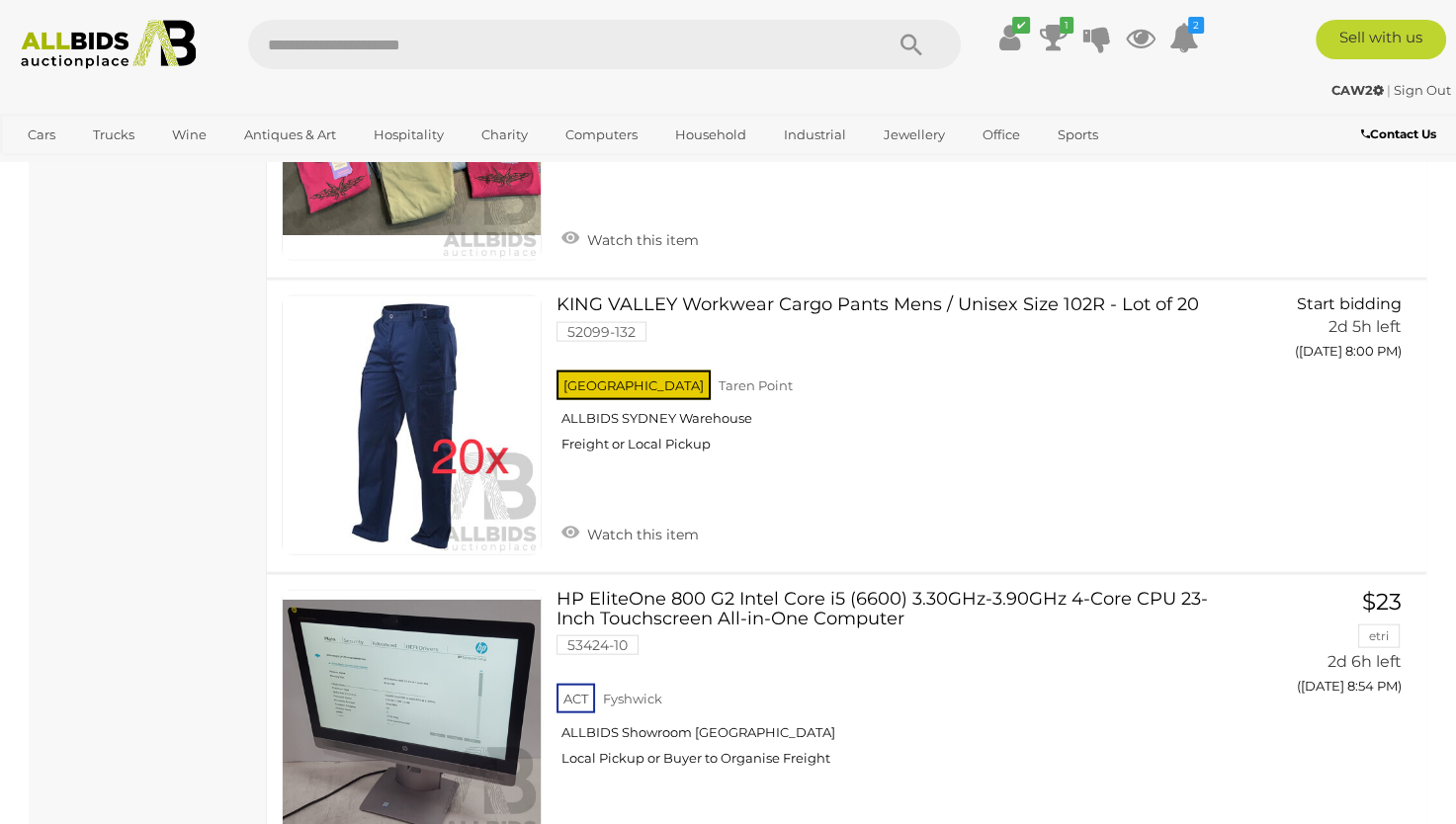 click at bounding box center (556, 44) 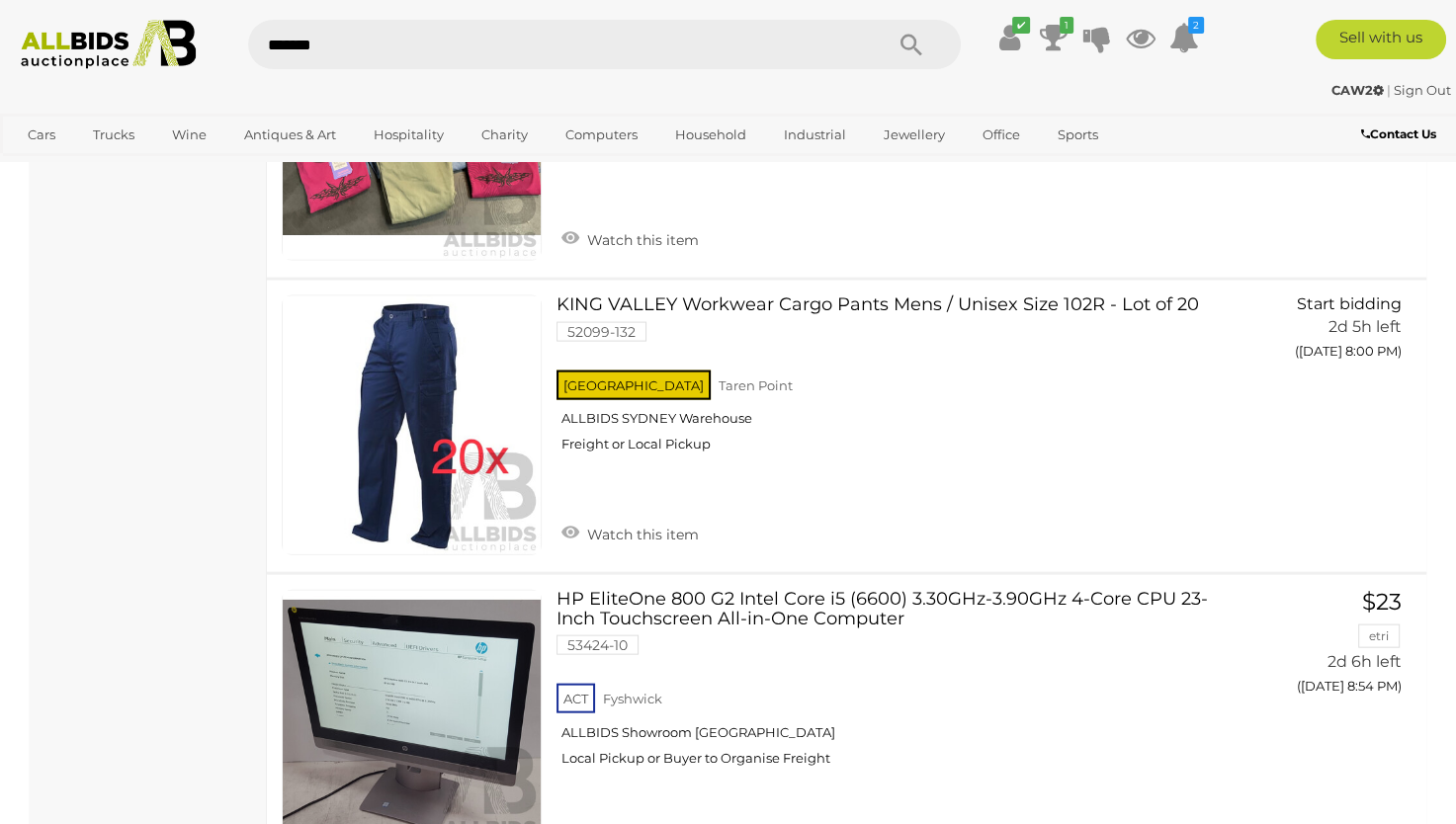 type on "********" 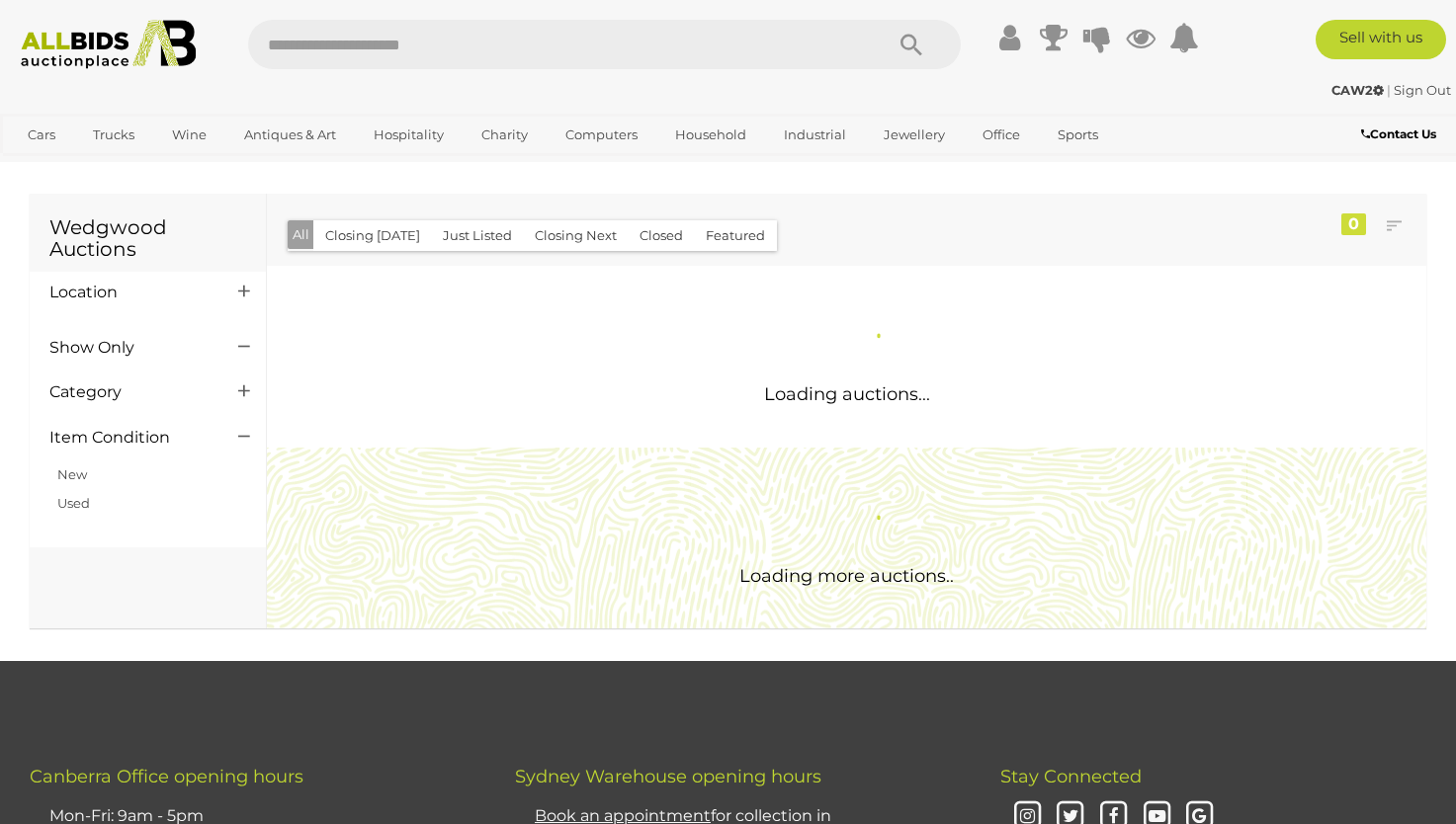 scroll, scrollTop: 0, scrollLeft: 0, axis: both 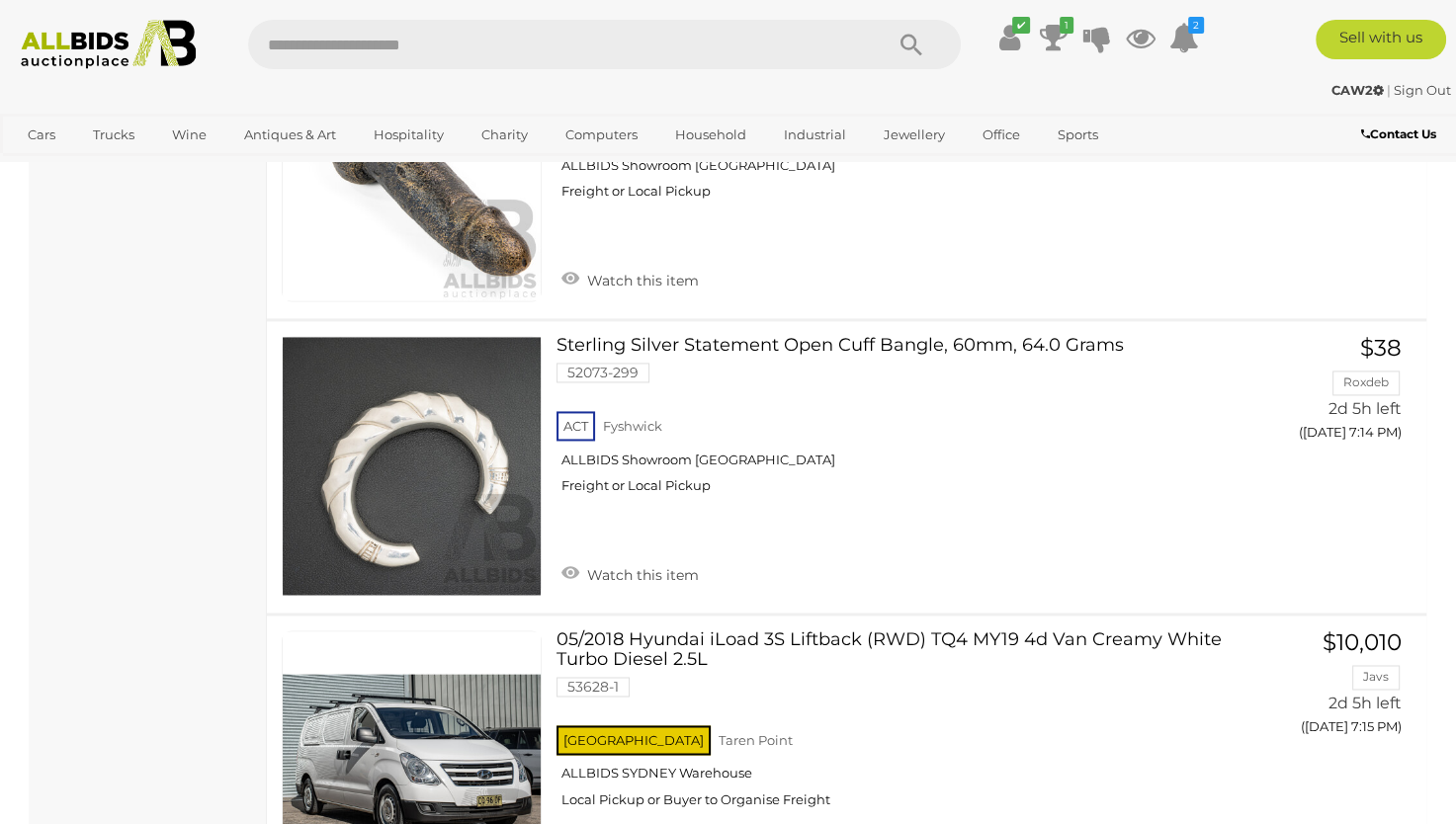 click at bounding box center (556, 44) 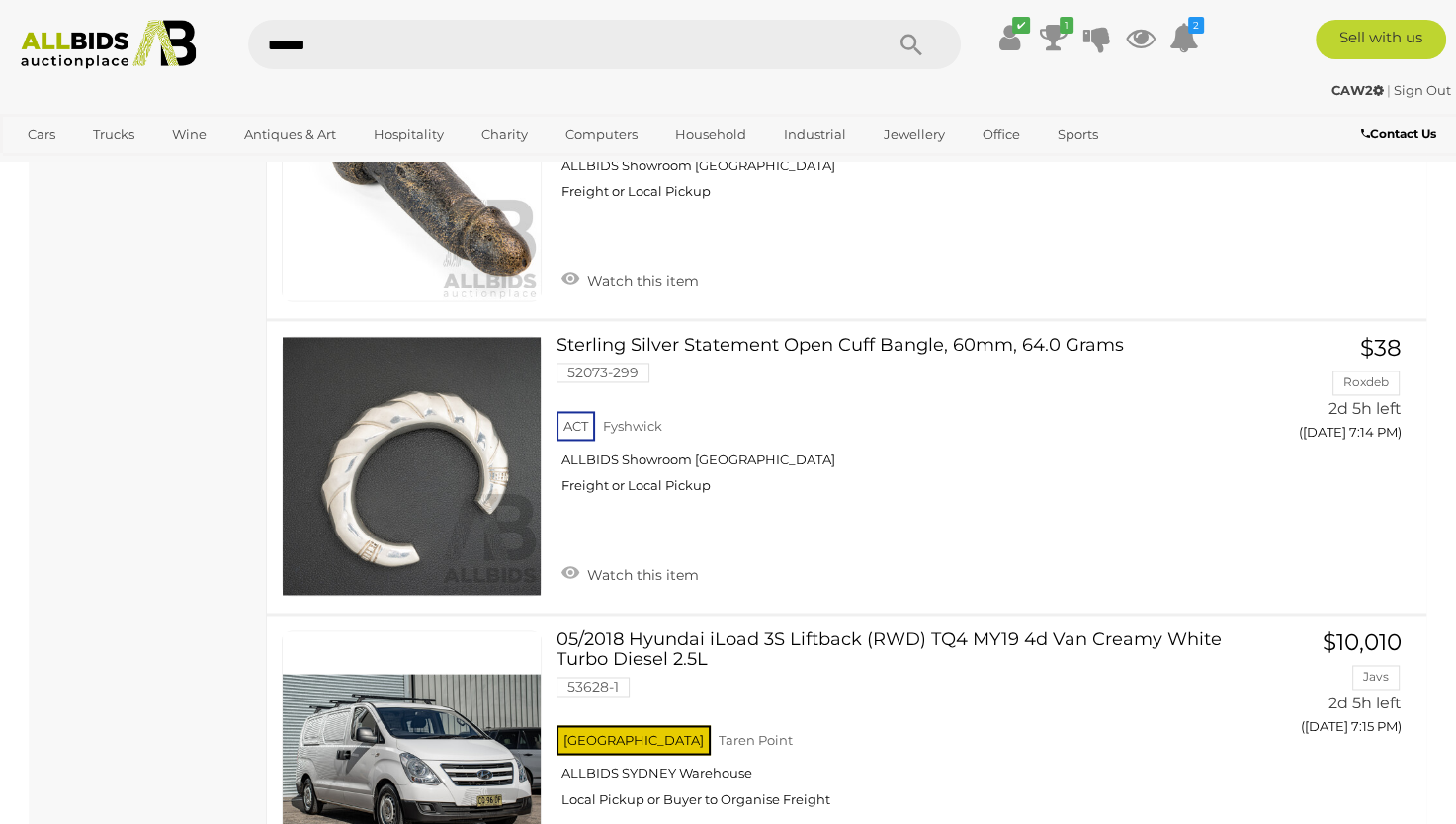 type on "*******" 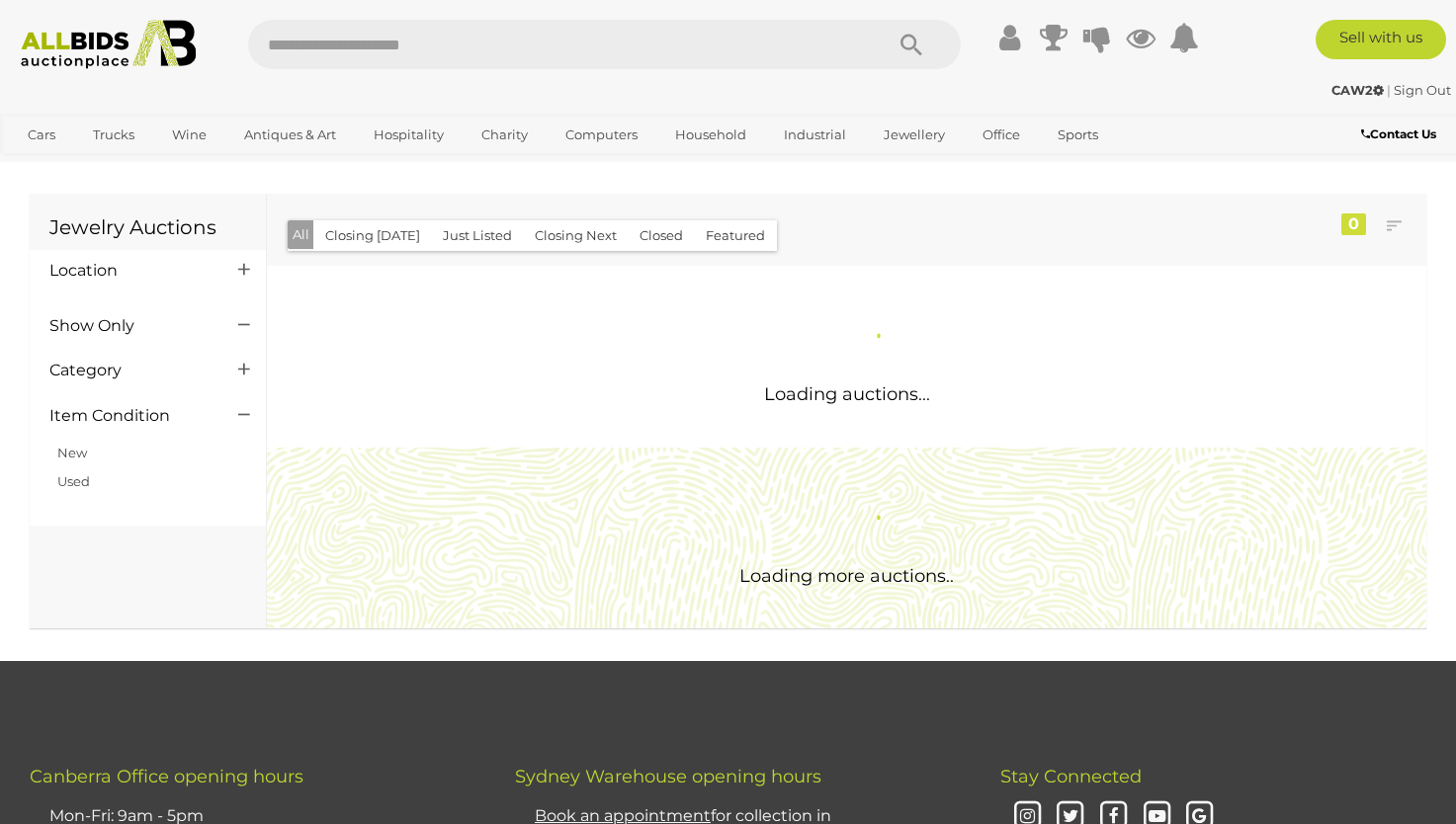 scroll, scrollTop: 0, scrollLeft: 0, axis: both 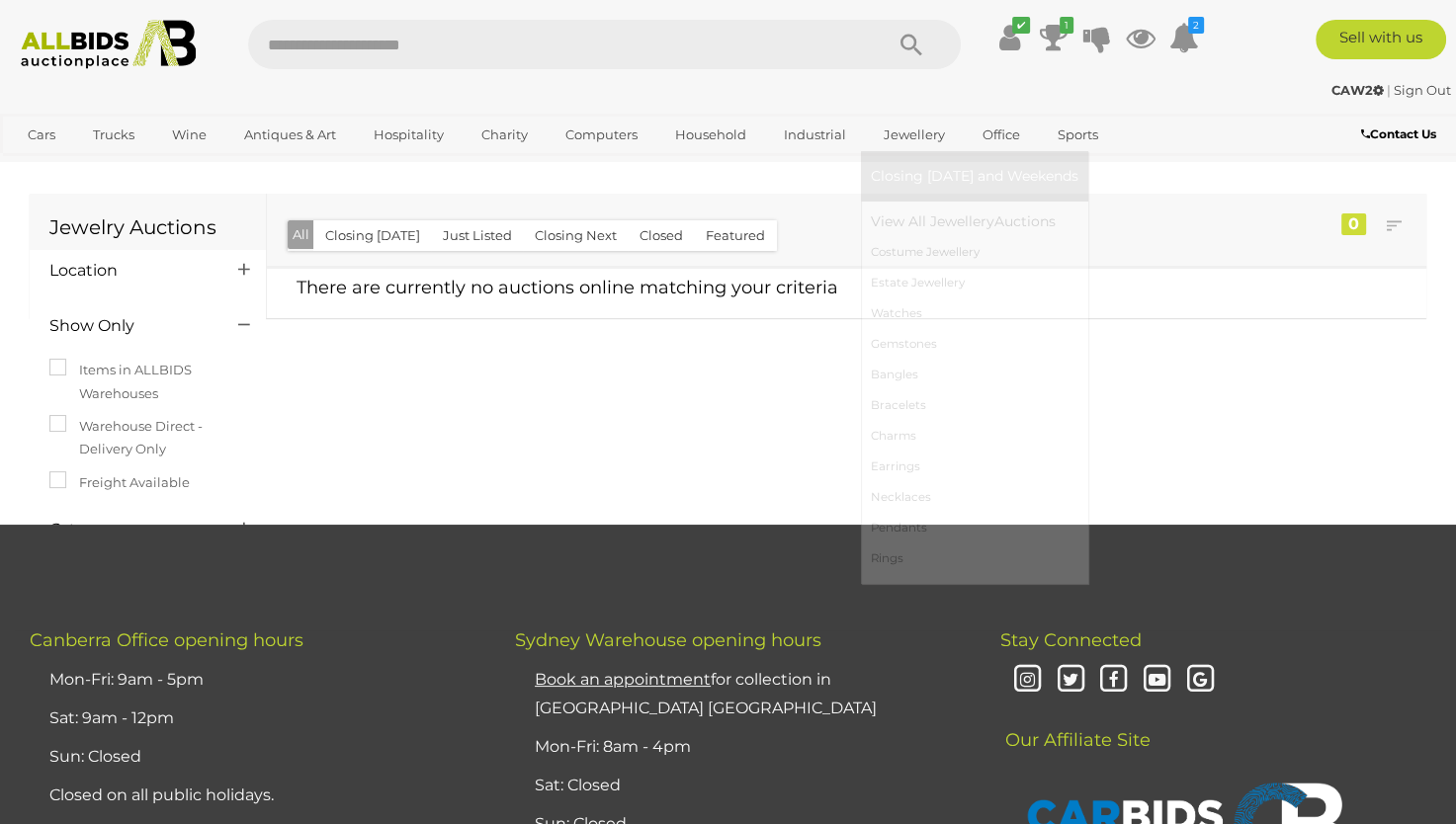 click on "Jewellery" at bounding box center [914, 134] 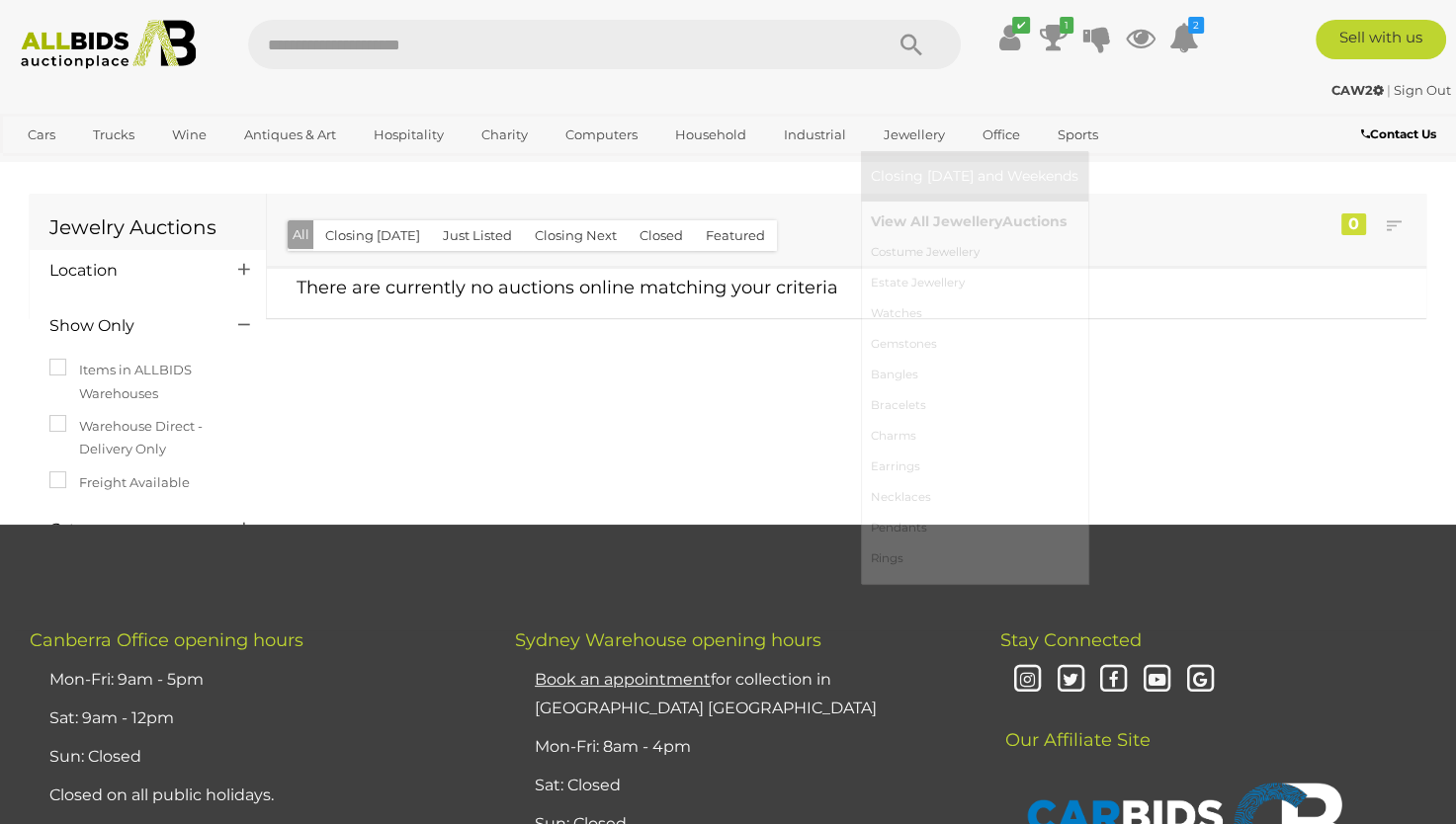click on "View All Jewellery  Auctions" at bounding box center [975, 221] 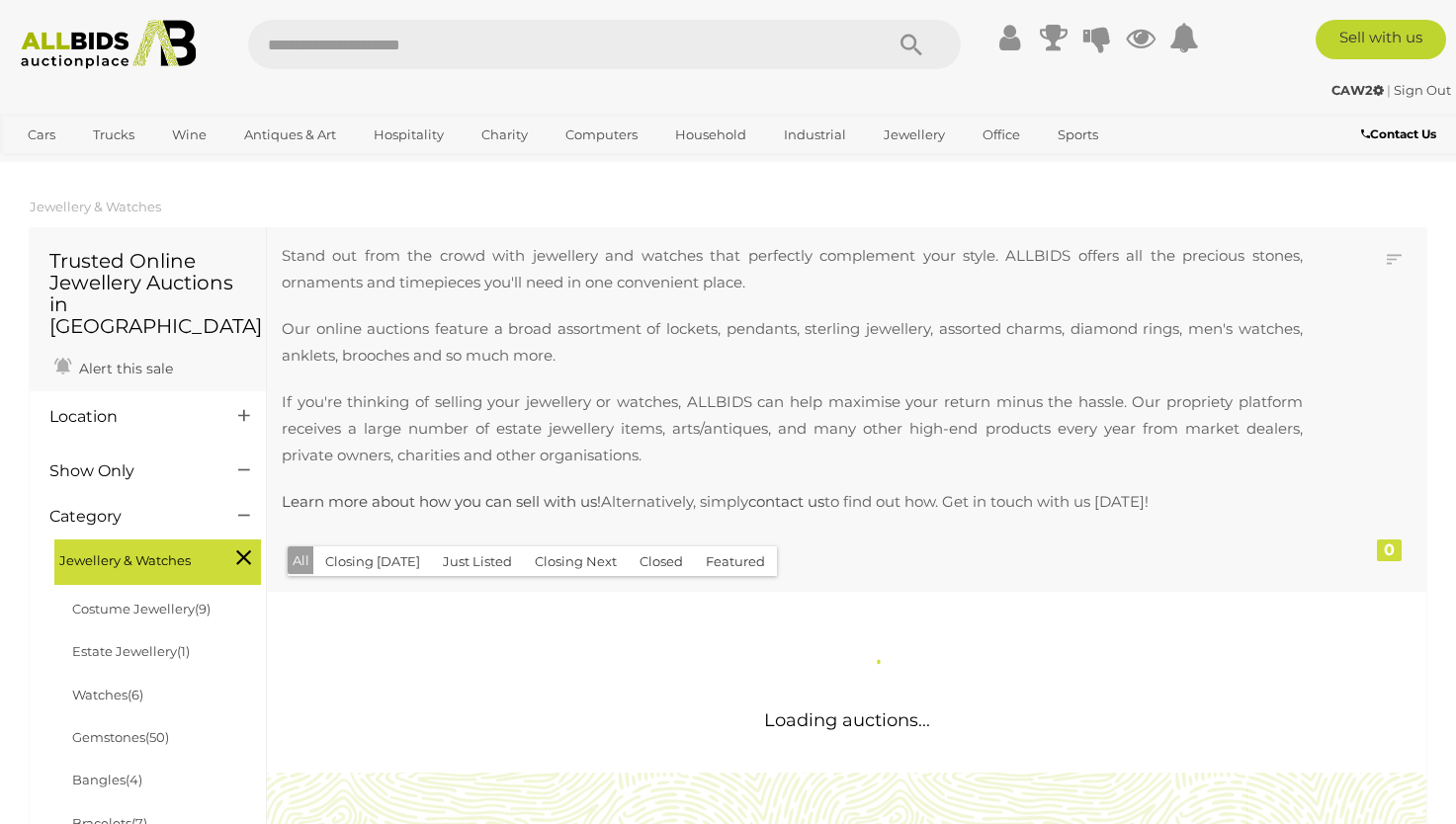 scroll, scrollTop: 0, scrollLeft: 0, axis: both 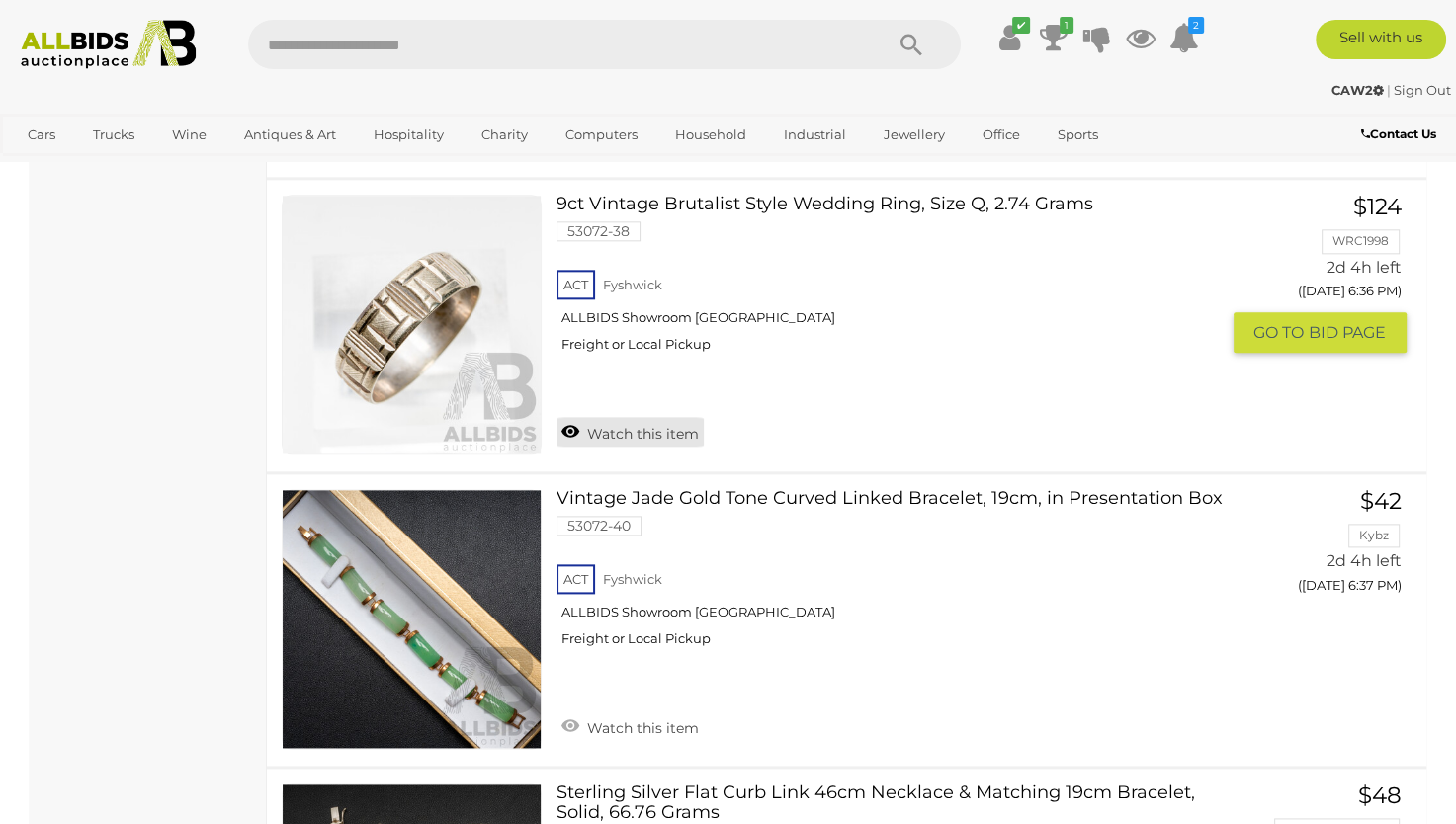 click on "Watch this item" at bounding box center (630, 432) 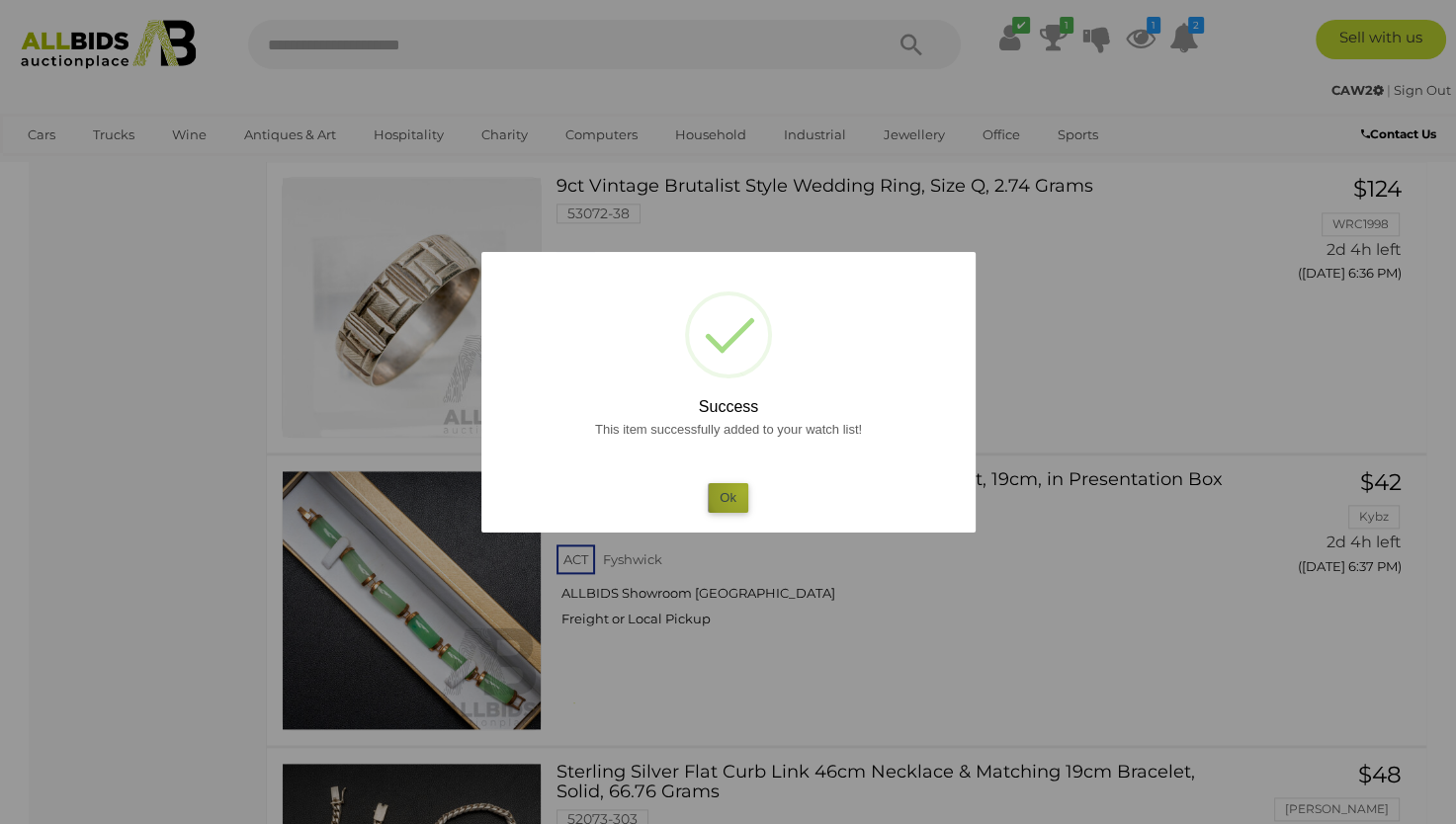 click on "Ok" at bounding box center (728, 497) 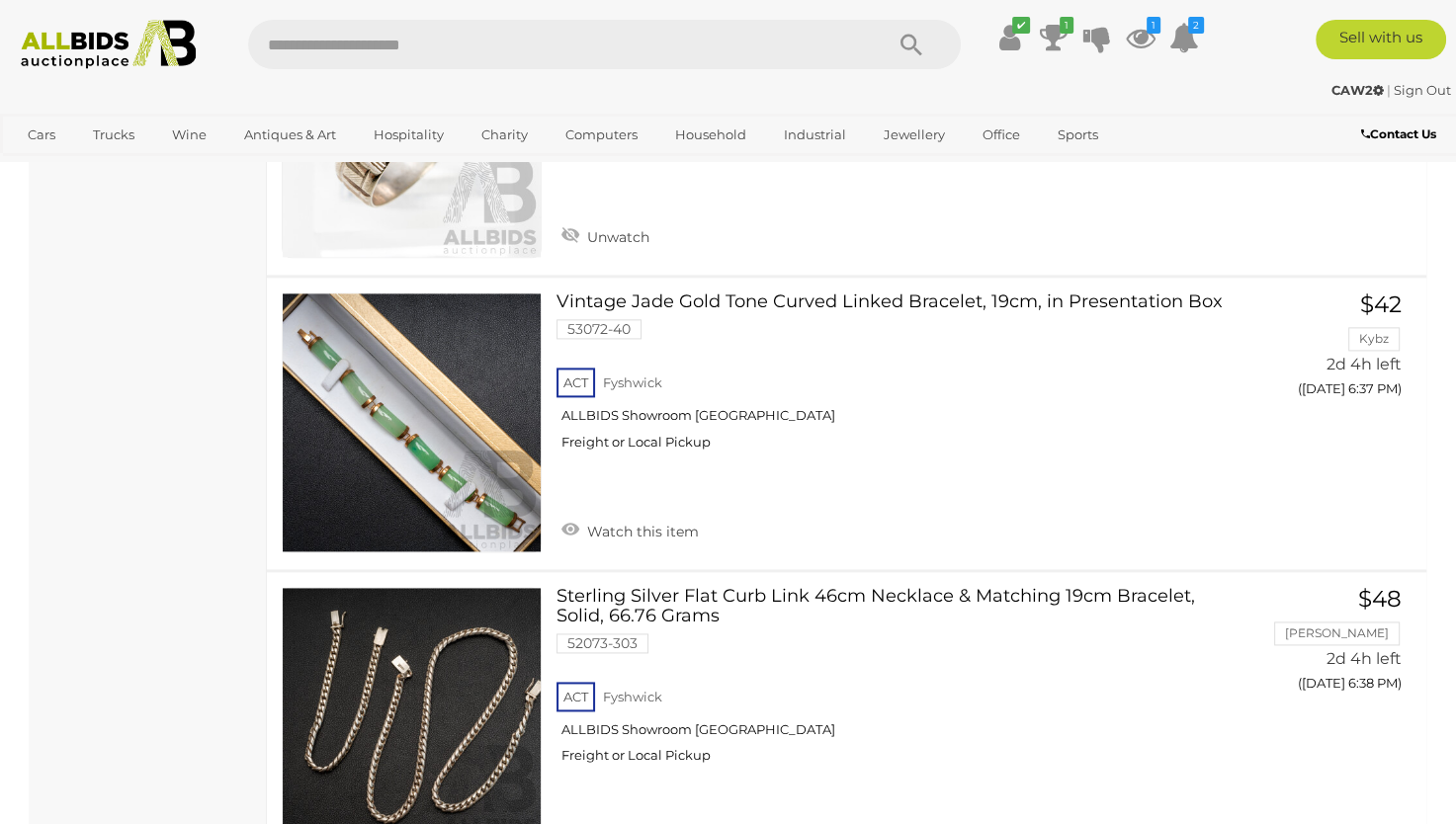 scroll, scrollTop: 2489, scrollLeft: 0, axis: vertical 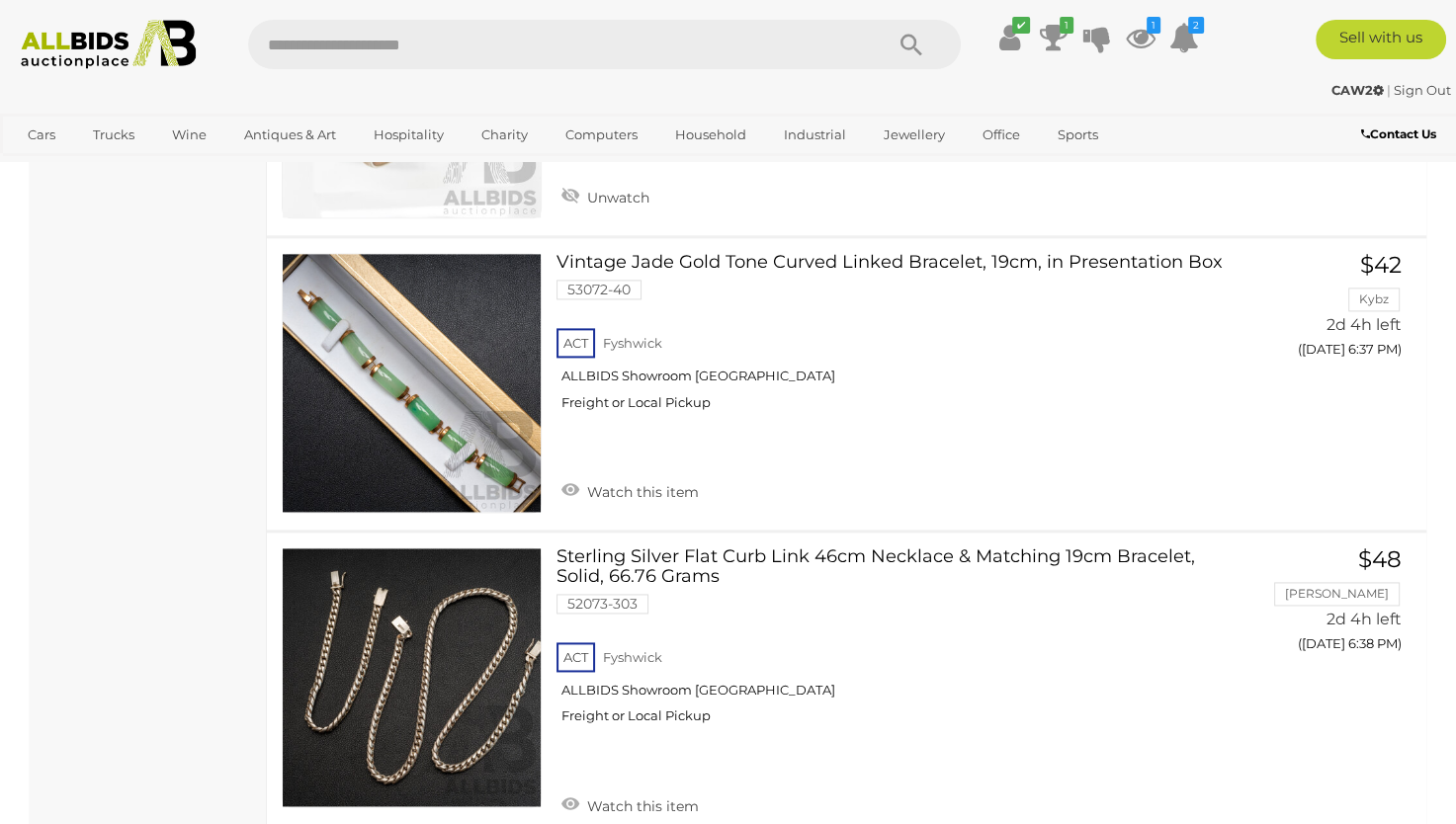 drag, startPoint x: 1463, startPoint y: 815, endPoint x: 66, endPoint y: 630, distance: 1409.1962 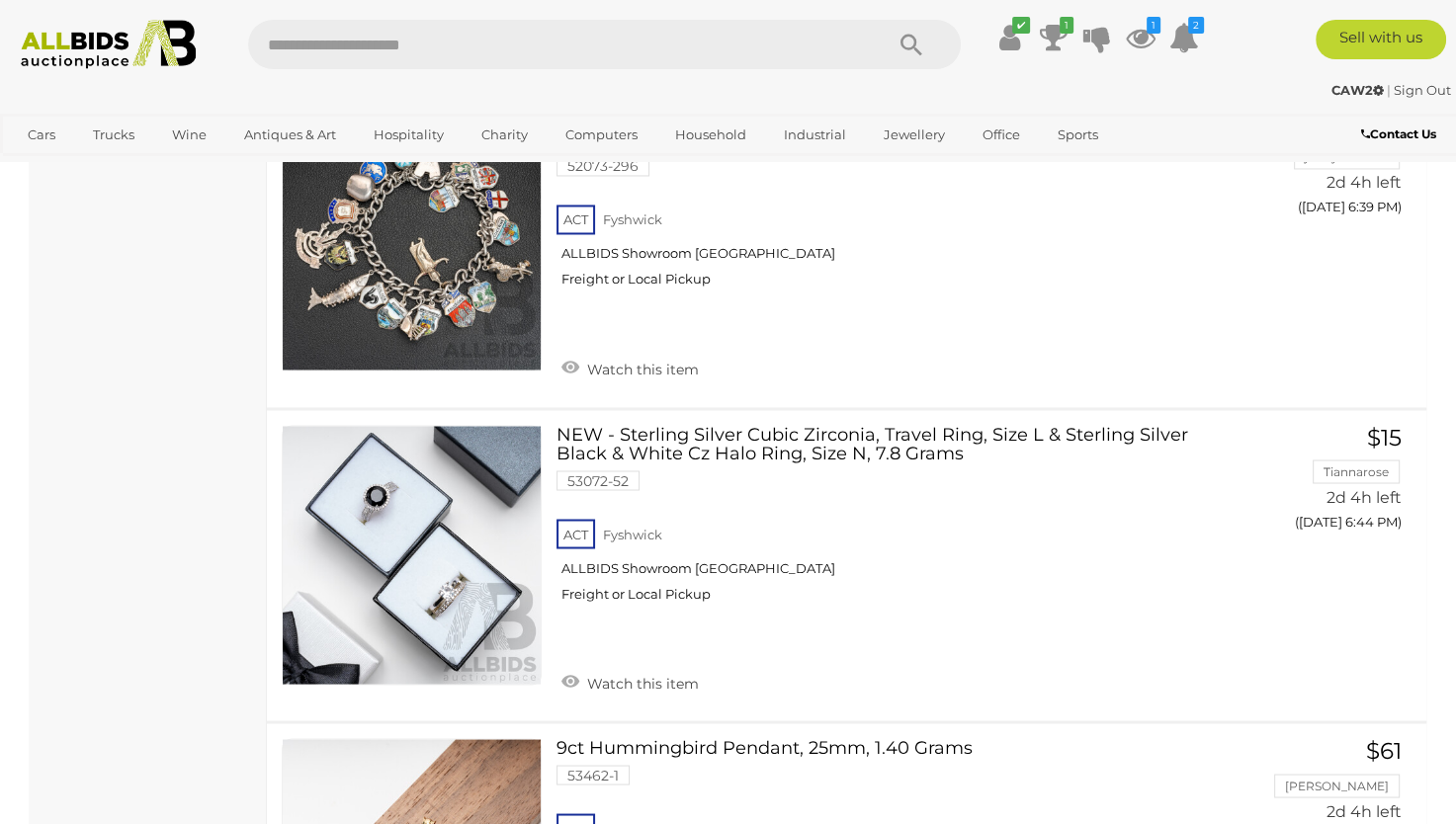 scroll, scrollTop: 3332, scrollLeft: 0, axis: vertical 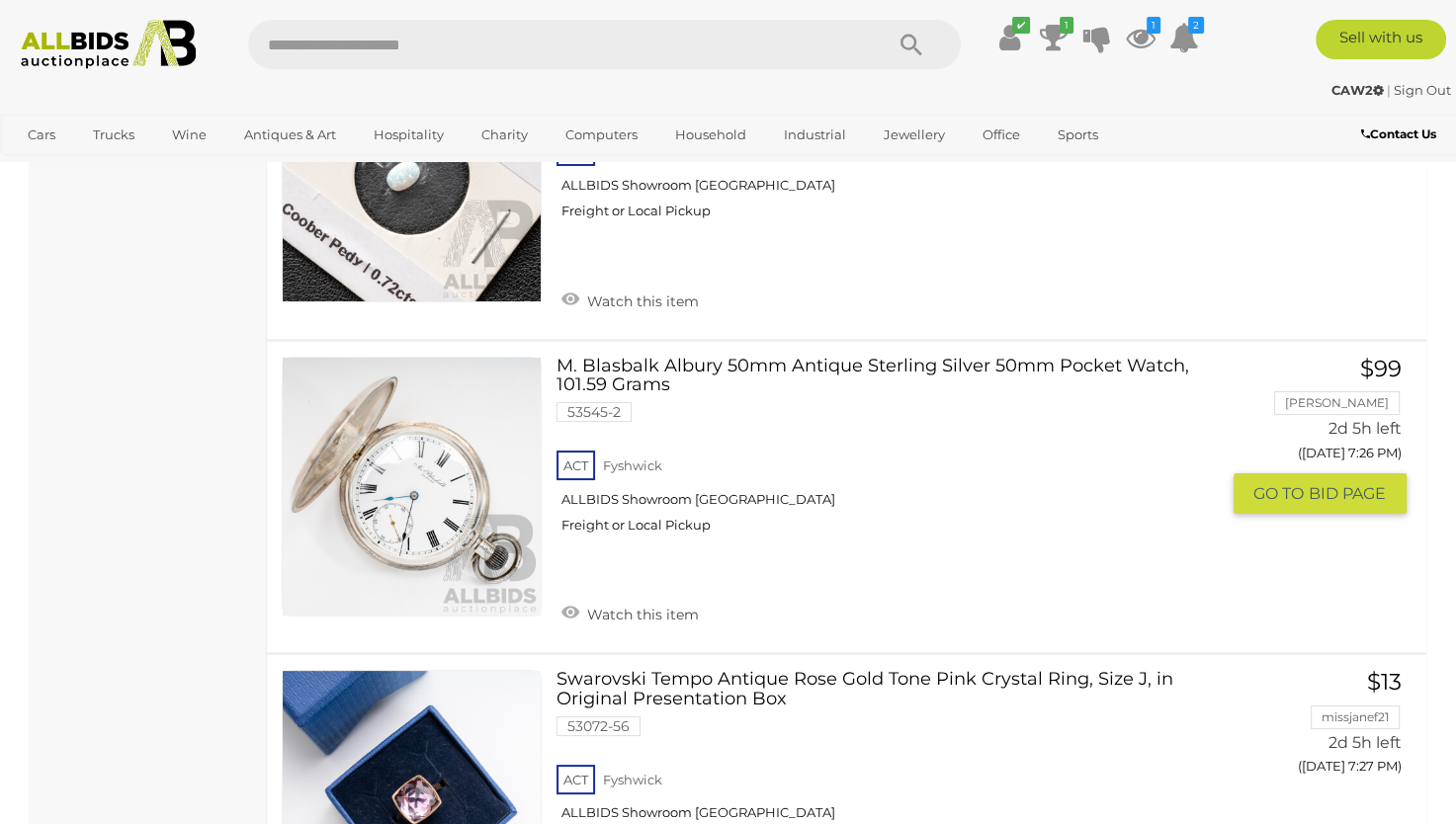 click at bounding box center (411, 486) 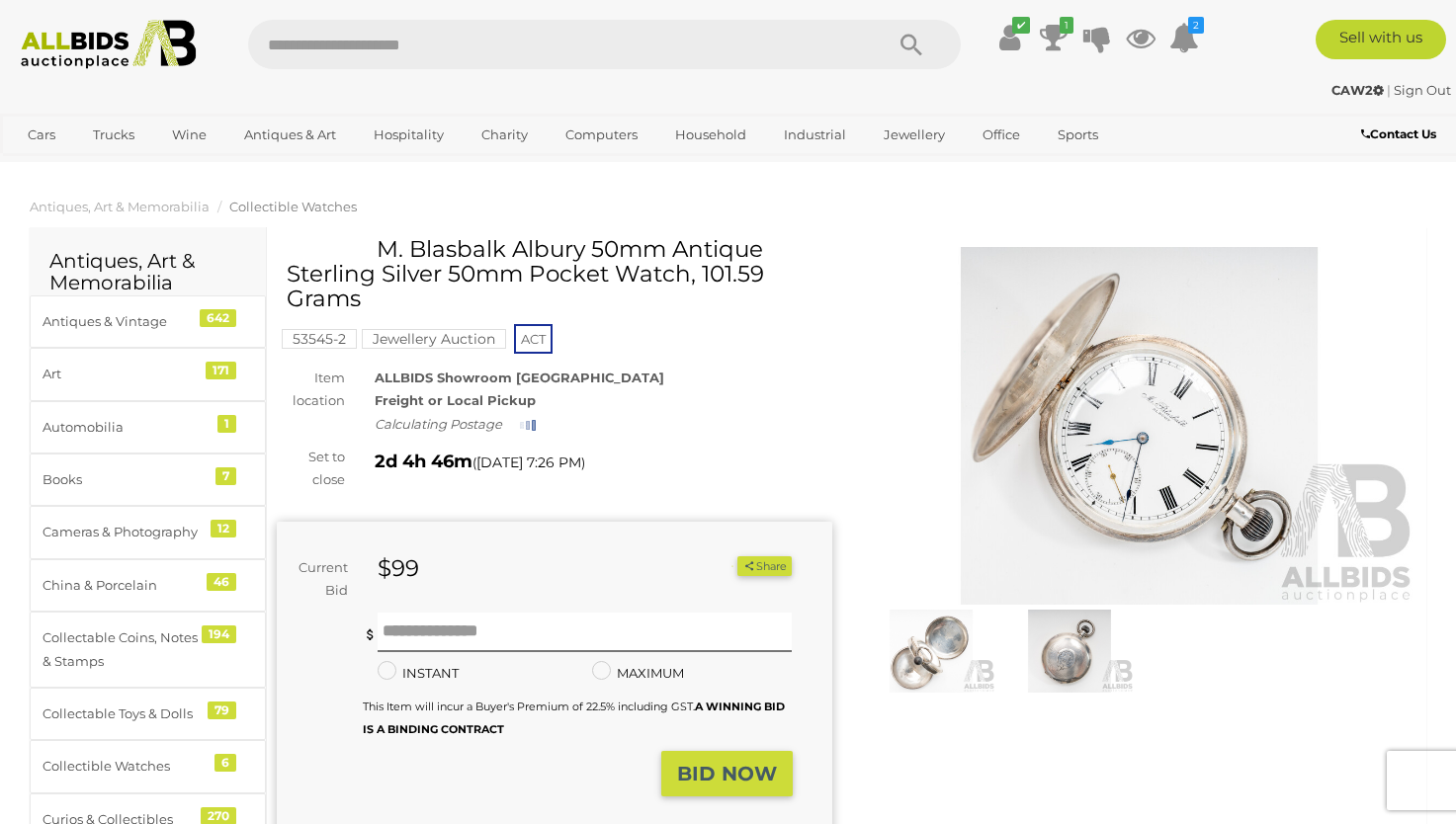 scroll, scrollTop: 0, scrollLeft: 0, axis: both 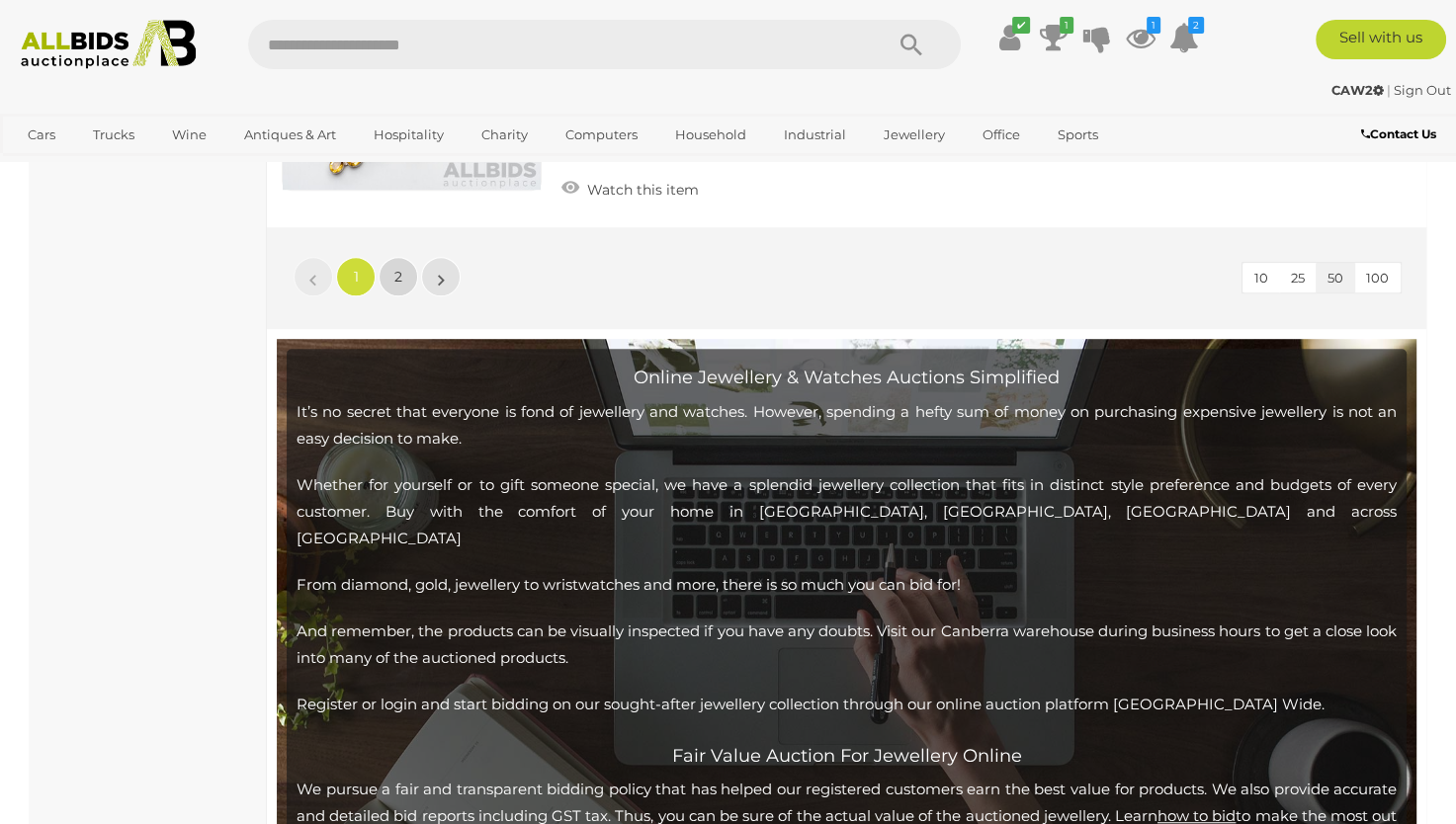 click on "2" at bounding box center [398, 277] 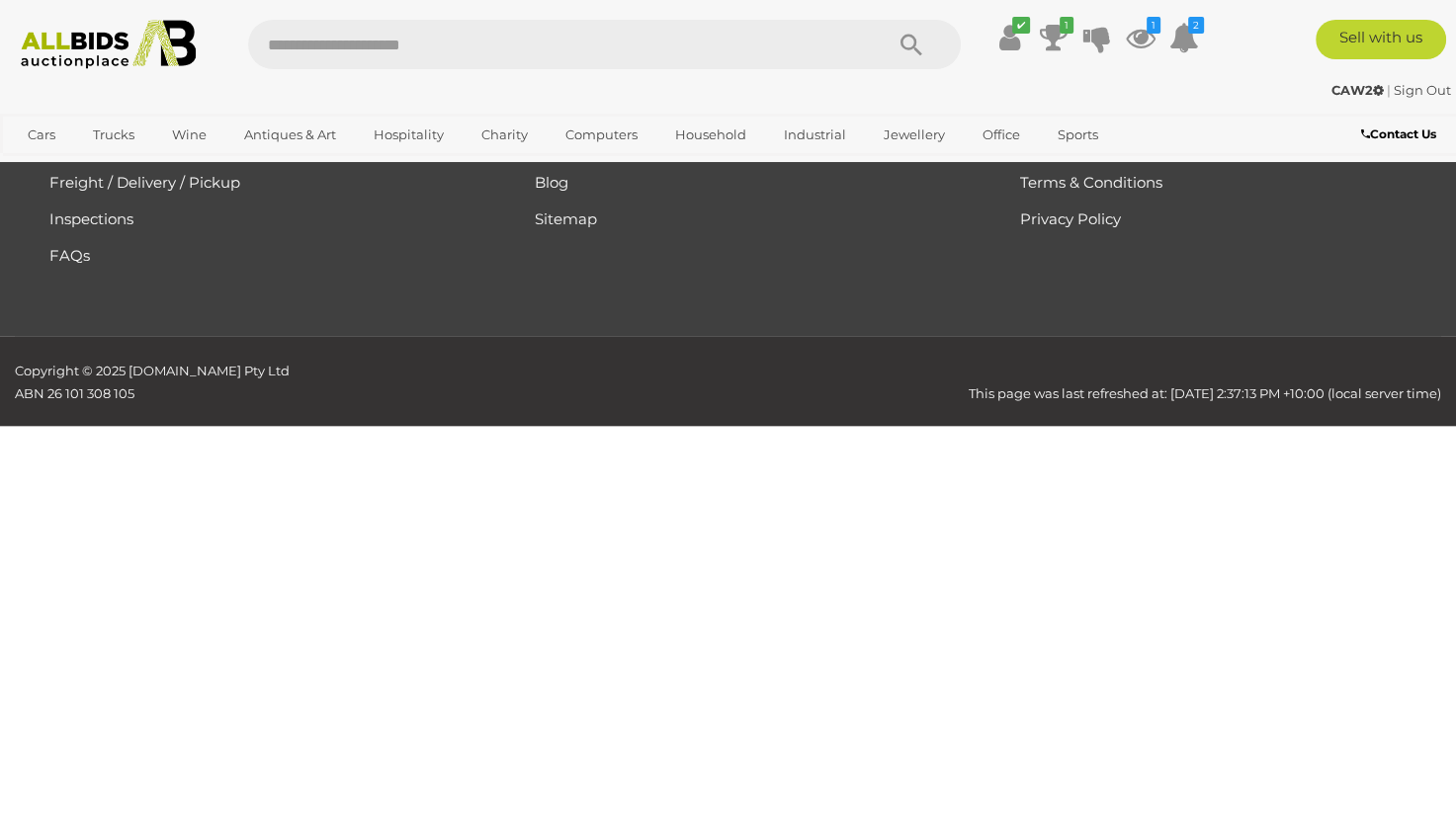 scroll, scrollTop: 427, scrollLeft: 0, axis: vertical 